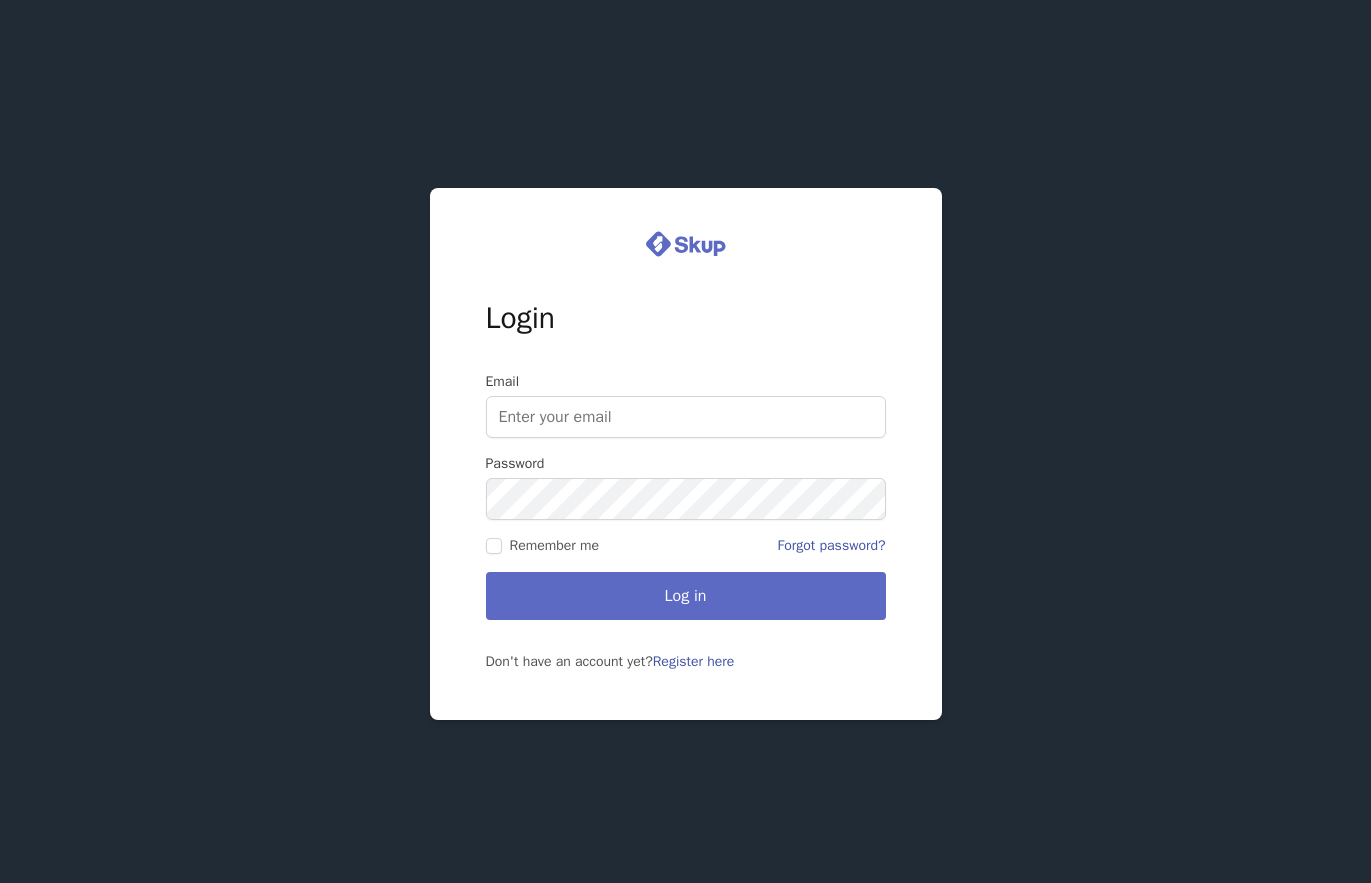 scroll, scrollTop: 0, scrollLeft: 0, axis: both 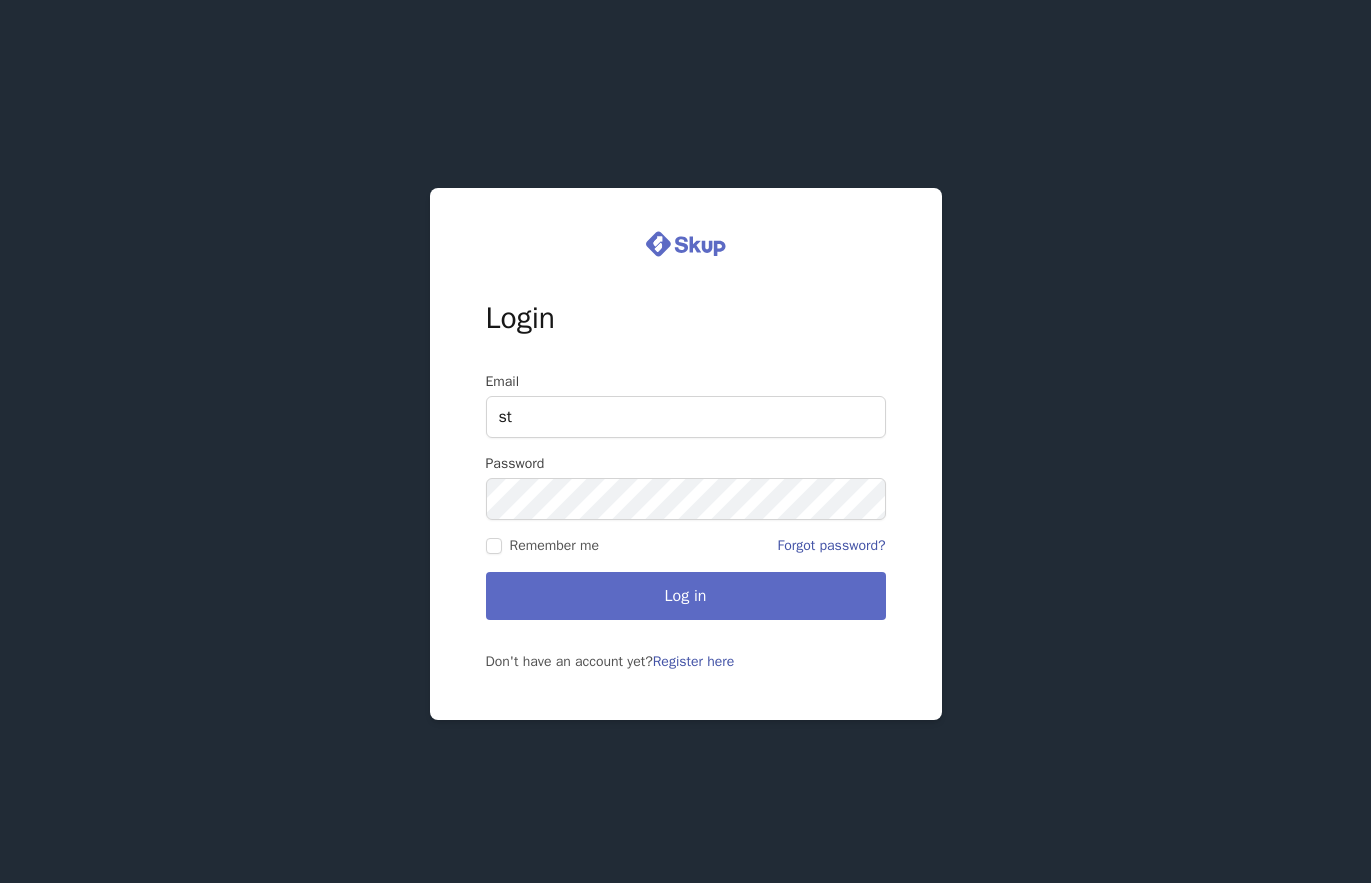 type on "[EMAIL_ADDRESS][DOMAIN_NAME]" 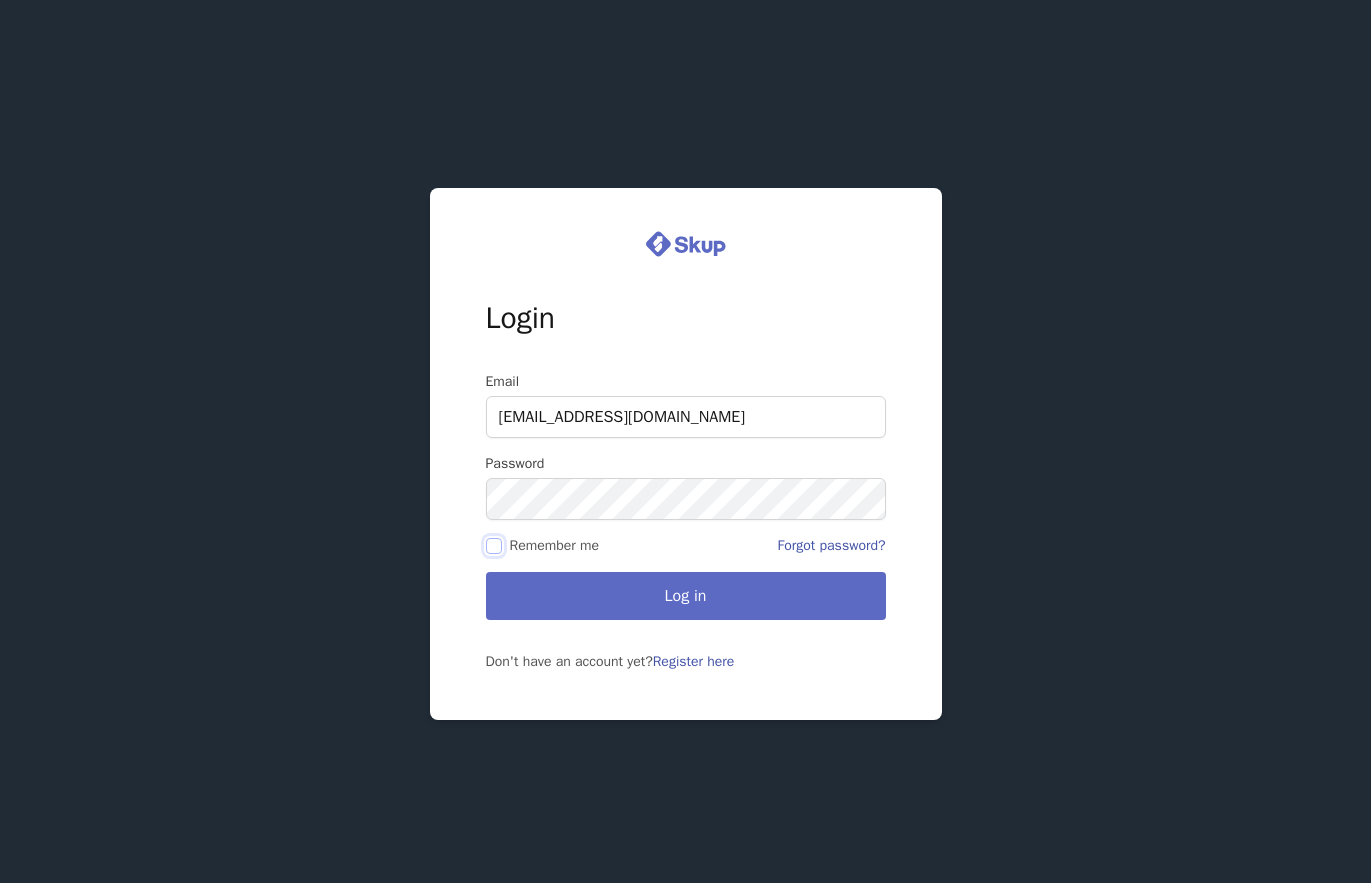 click on "Remember me" at bounding box center (494, 546) 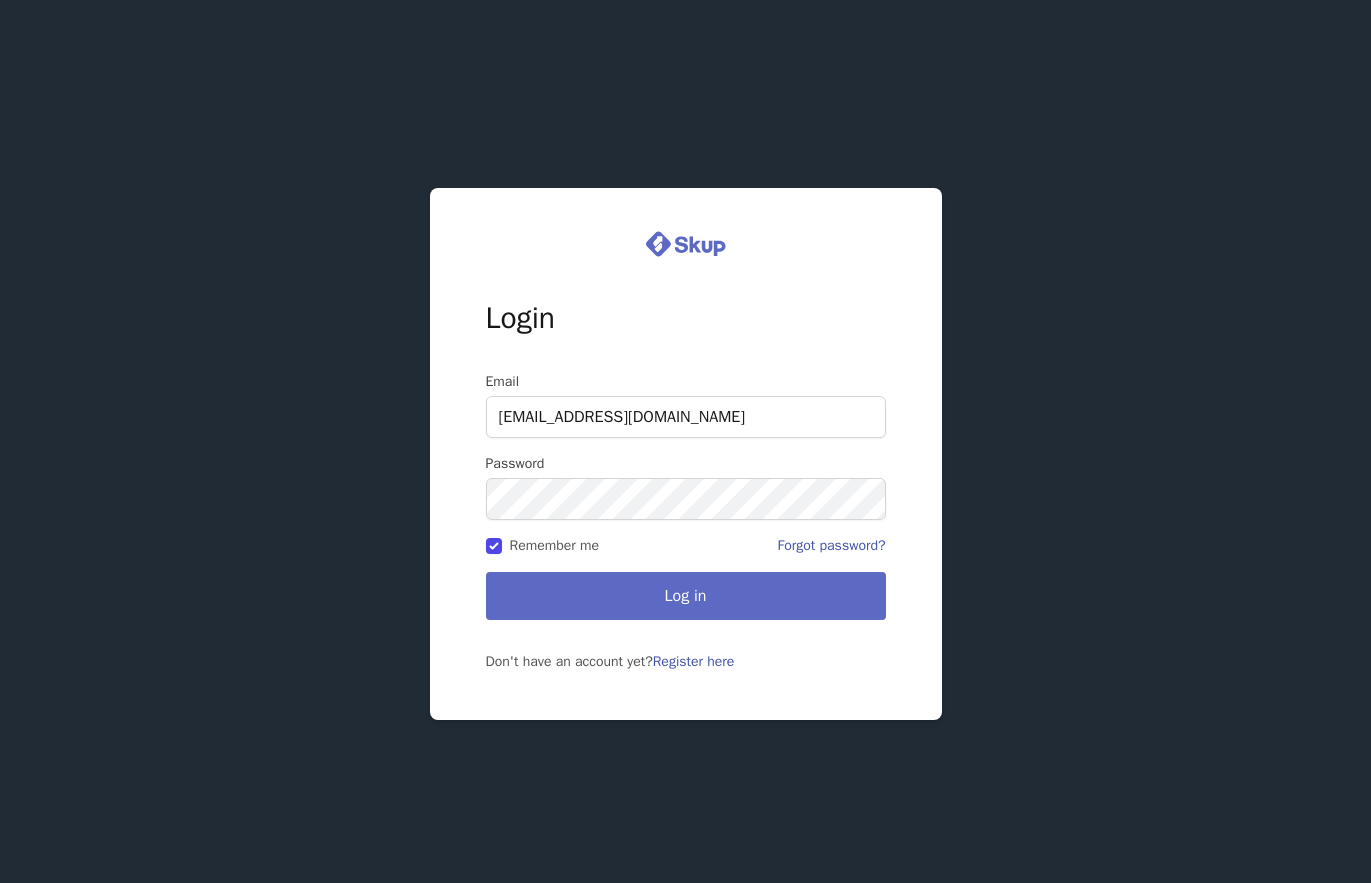 click on "Log in" at bounding box center [686, 596] 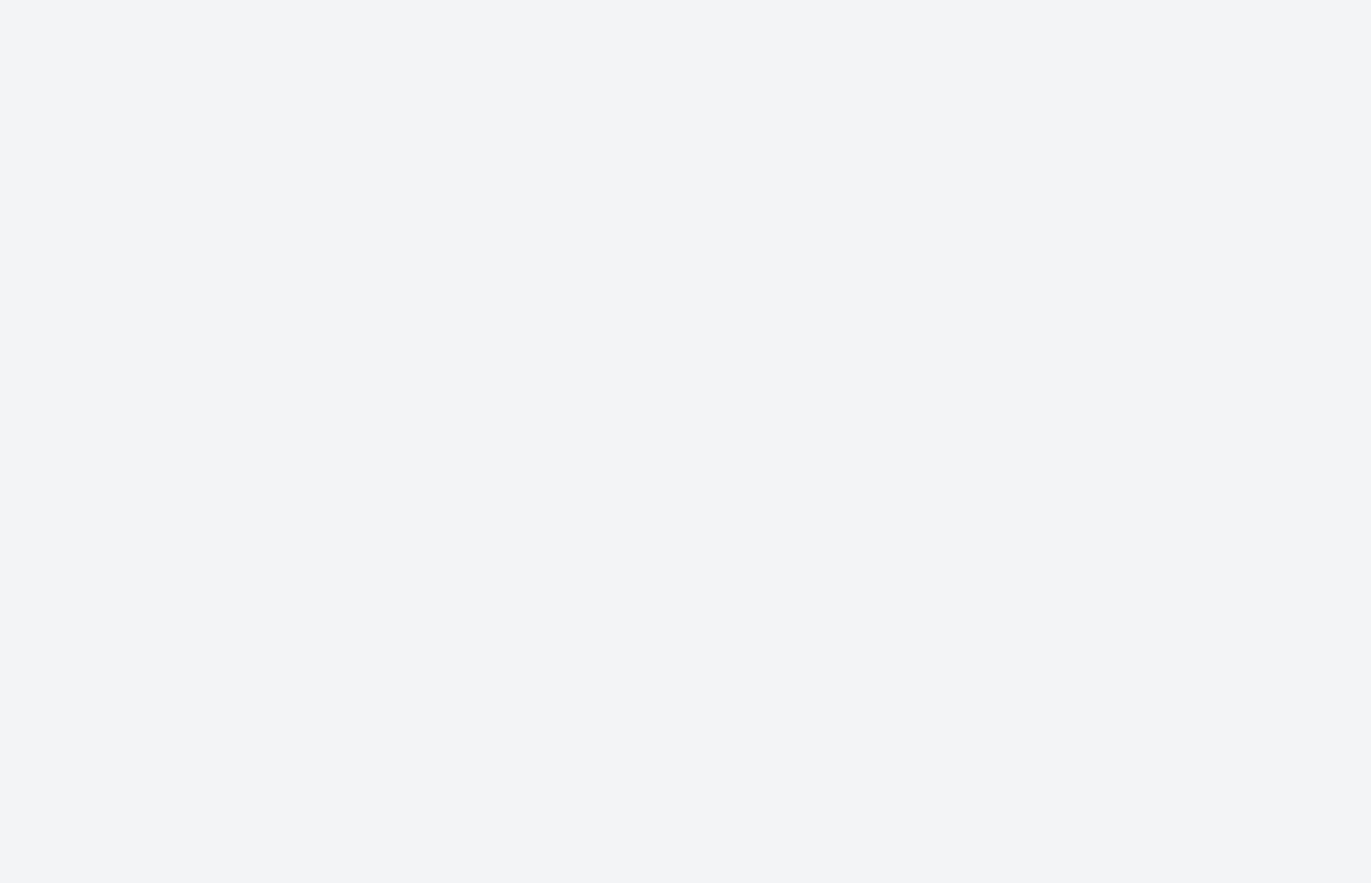 scroll, scrollTop: 0, scrollLeft: 0, axis: both 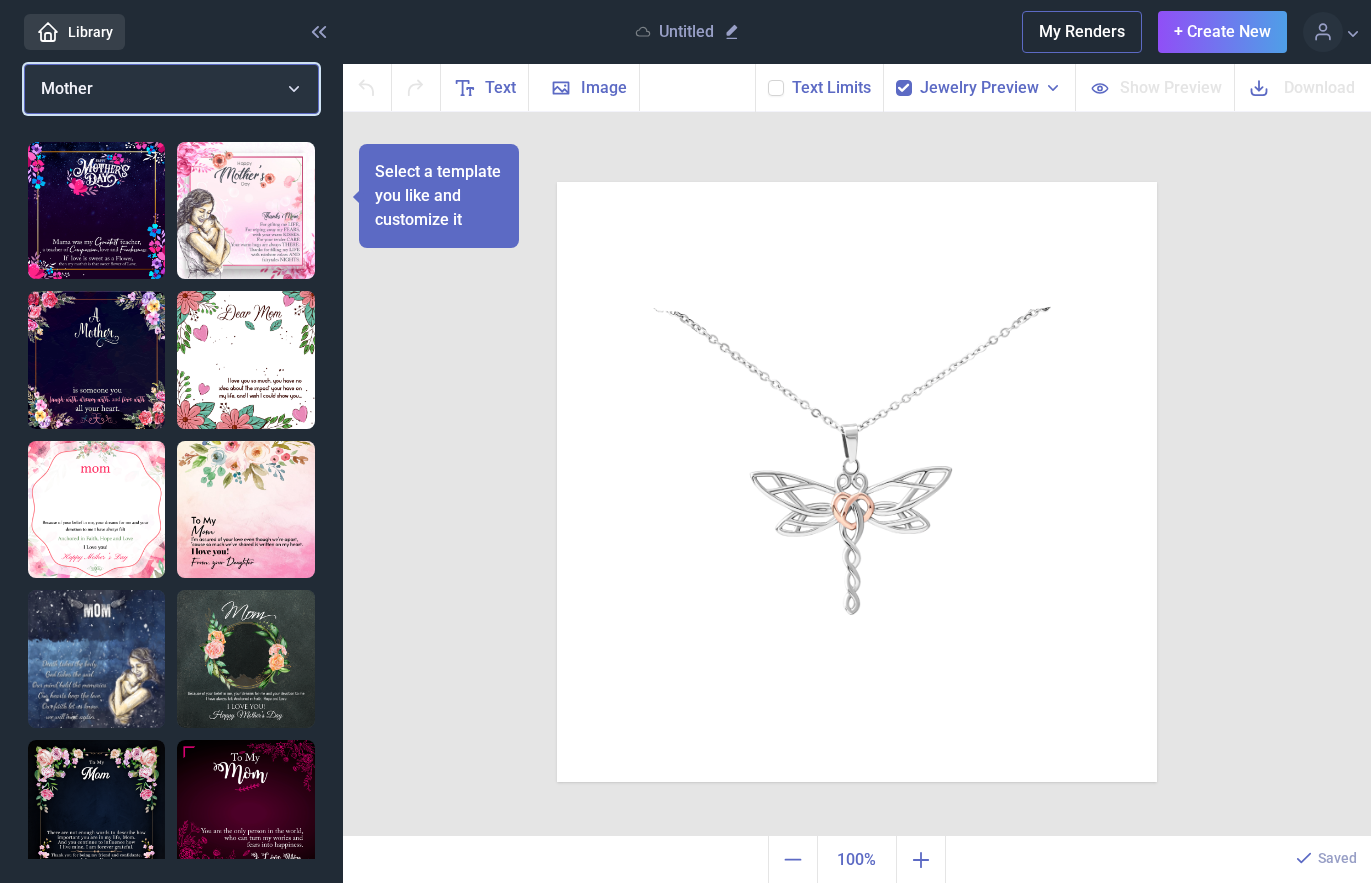 click on "Mother" at bounding box center (171, 89) 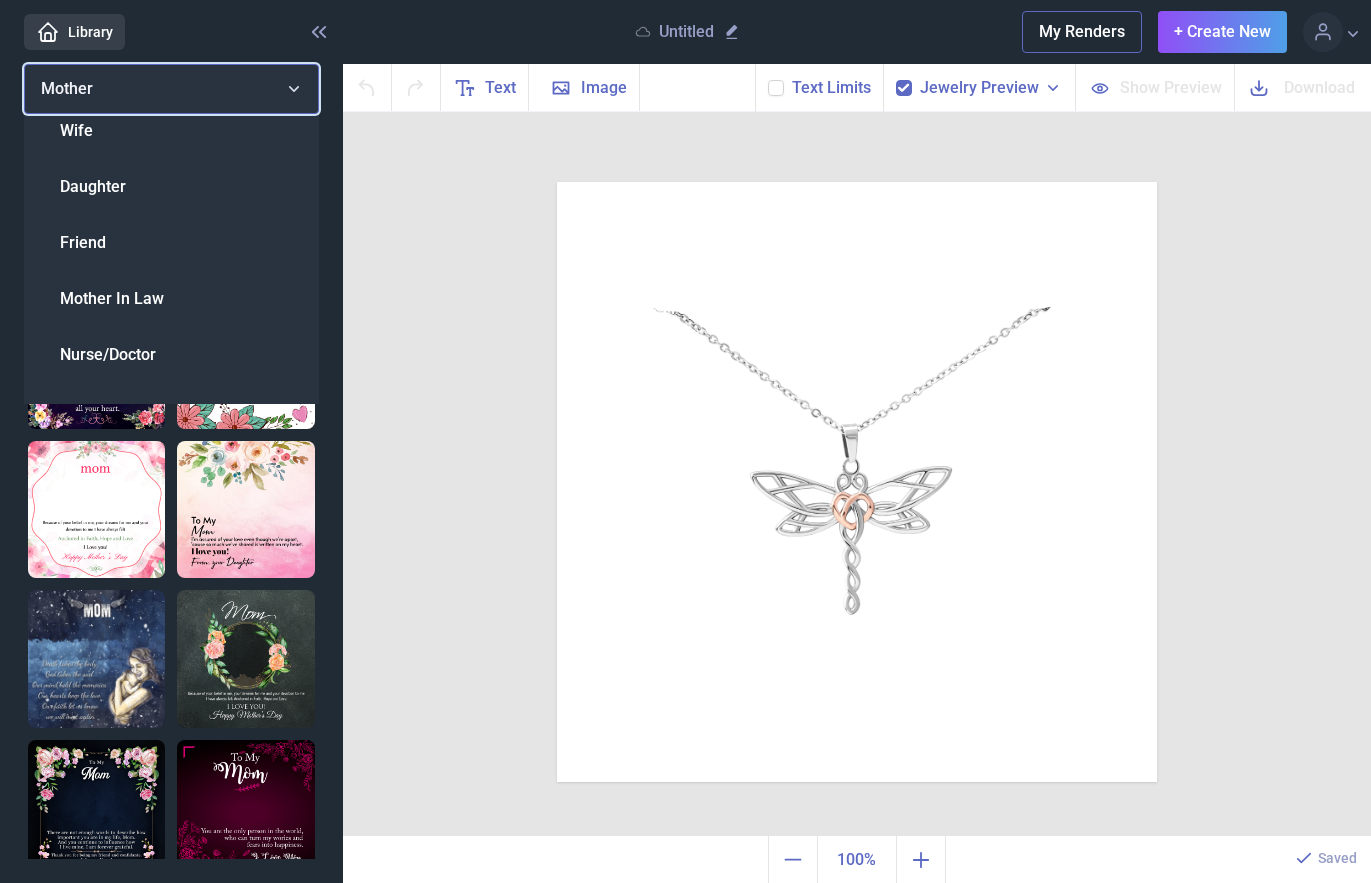 scroll, scrollTop: 0, scrollLeft: 0, axis: both 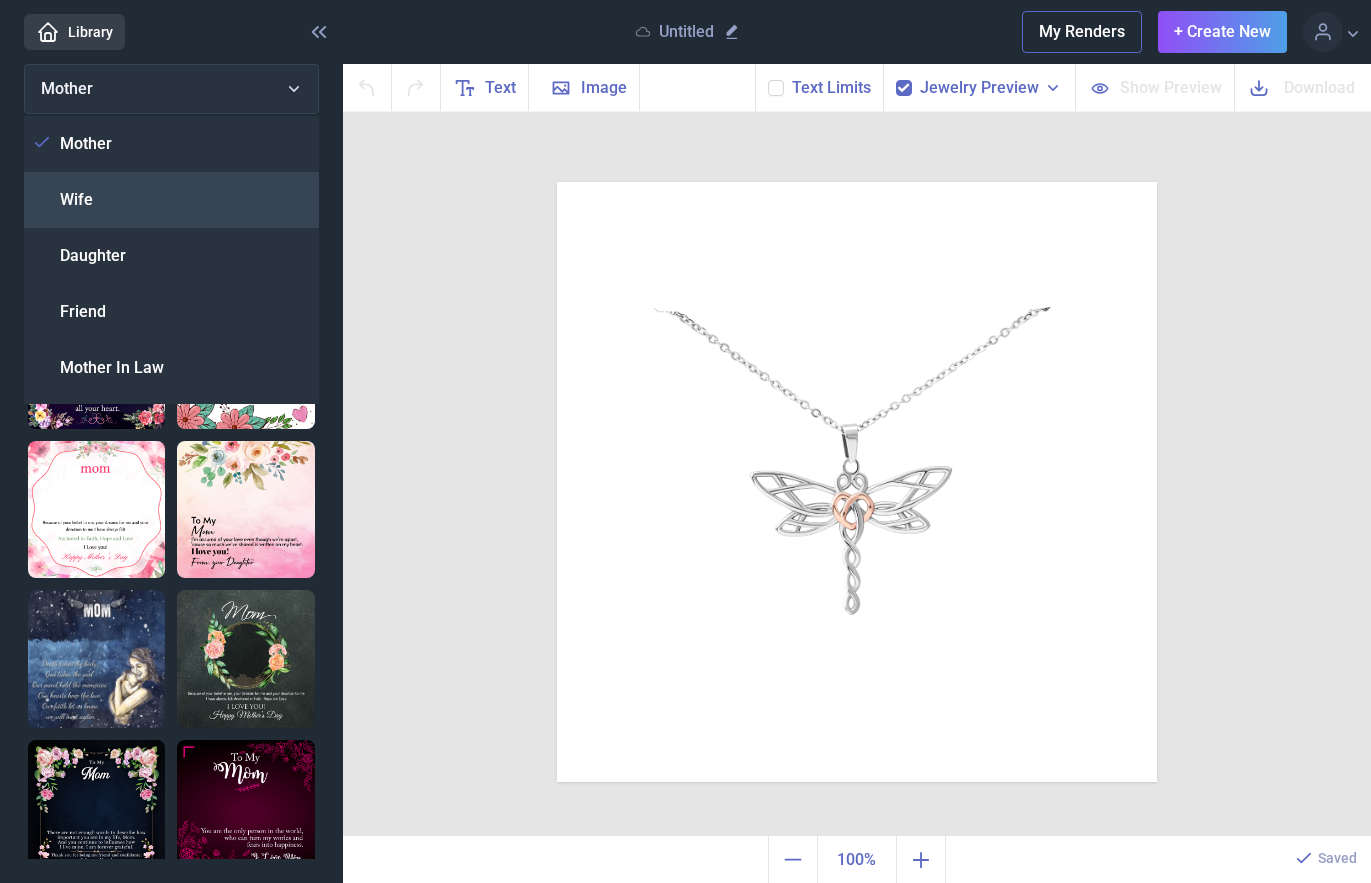 click on "Wife" at bounding box center [171, 200] 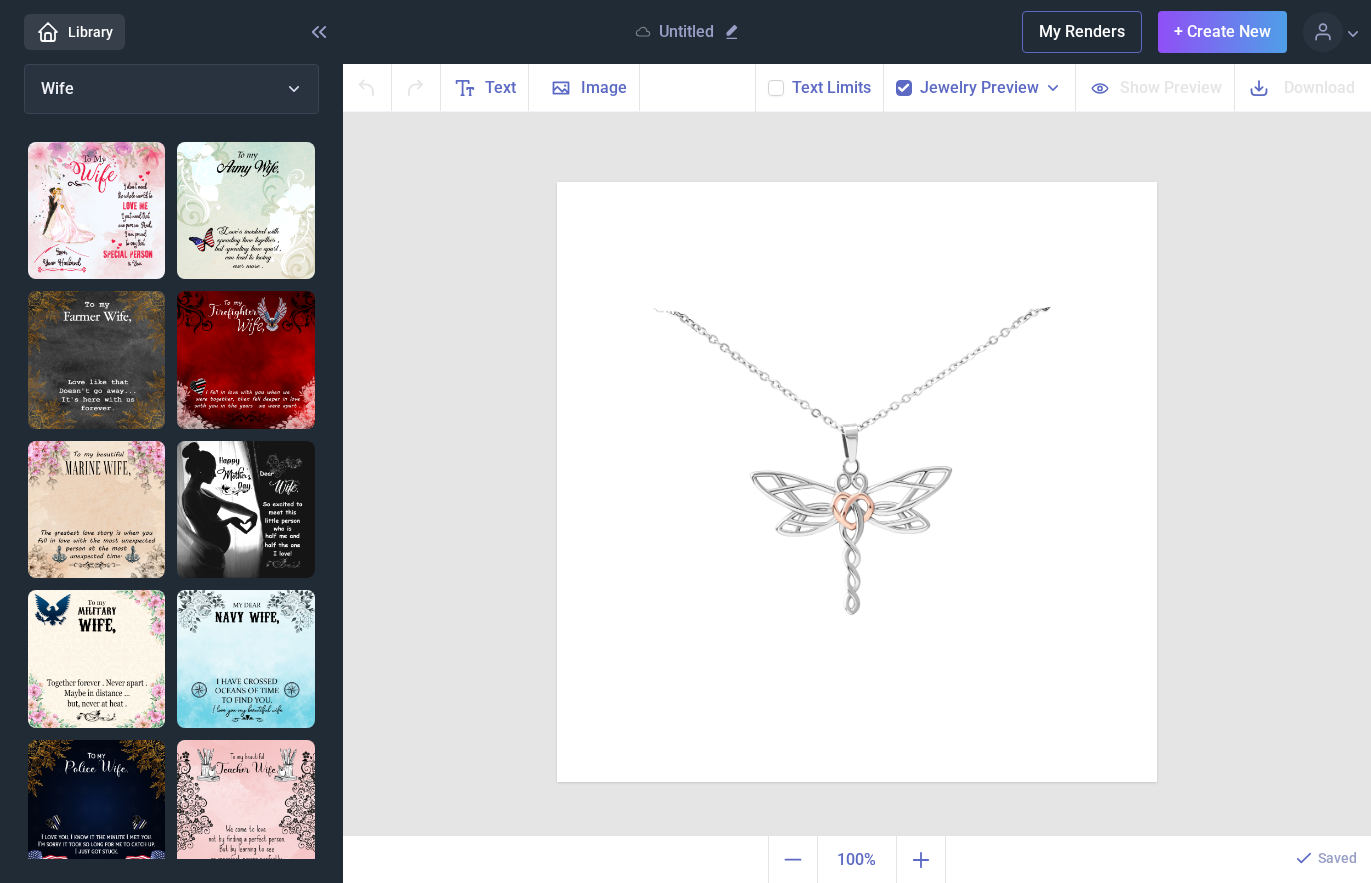 click 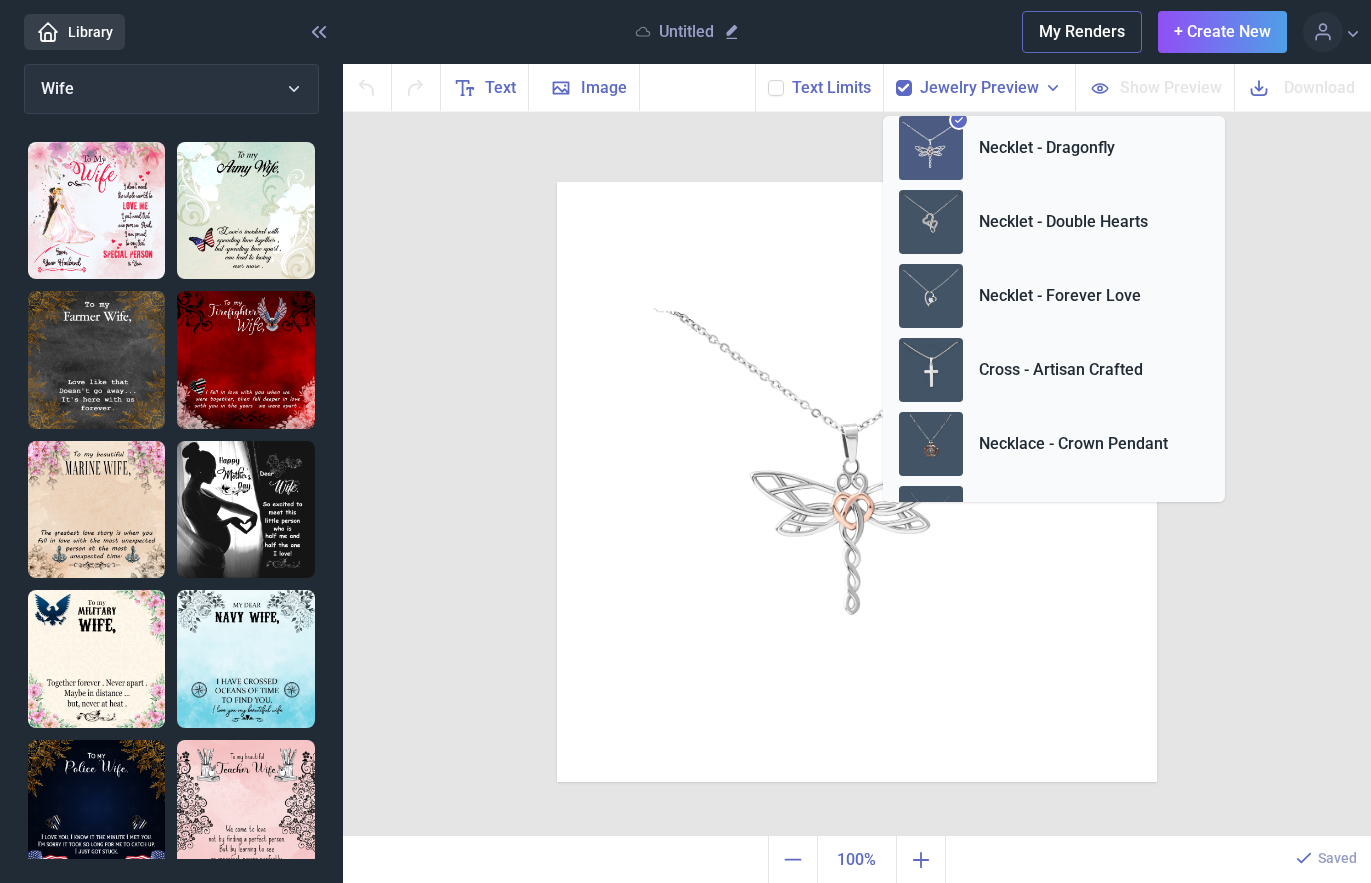 scroll, scrollTop: 0, scrollLeft: 0, axis: both 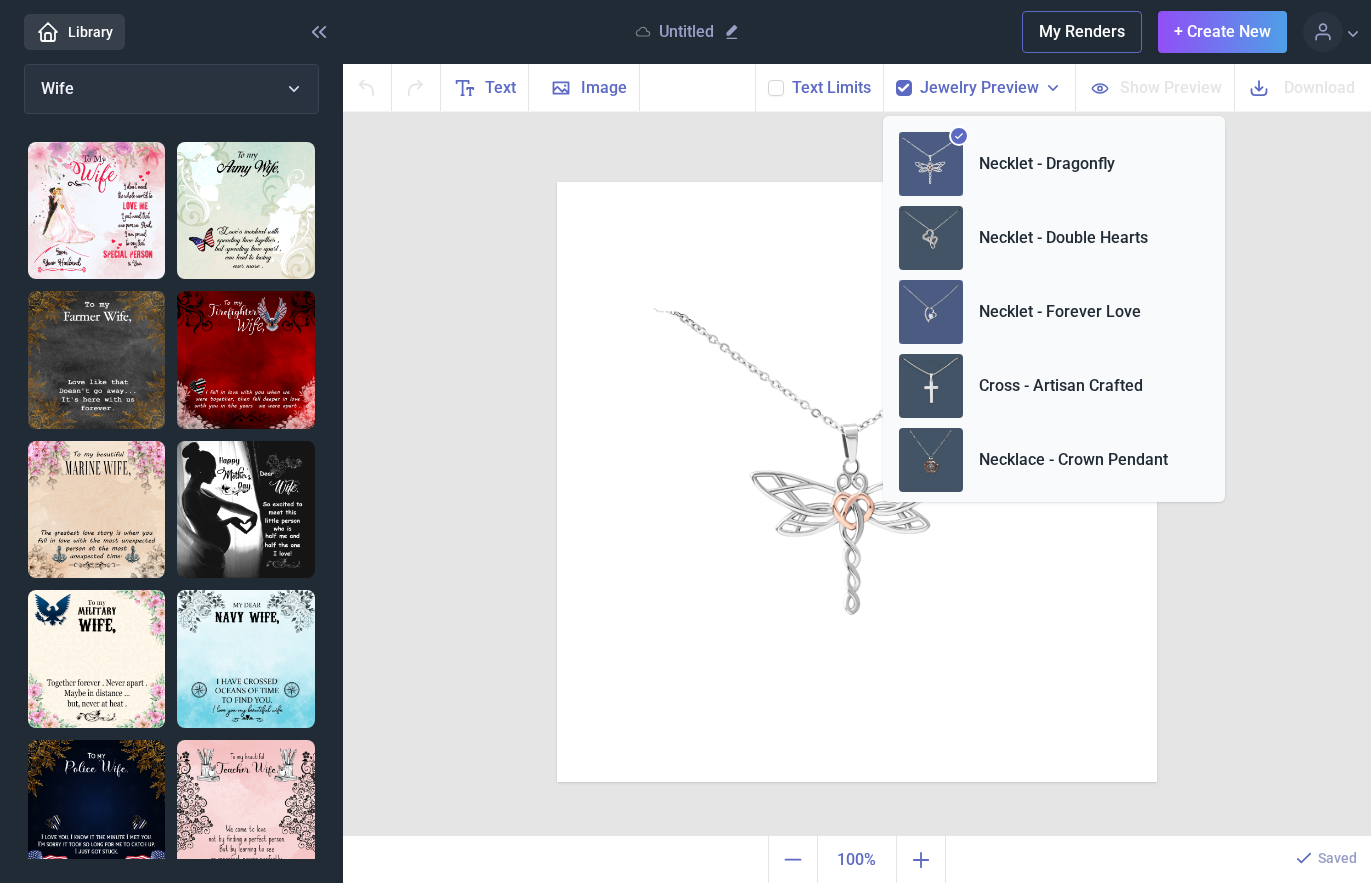click on "Necklet - Forever Love" at bounding box center [1060, 312] 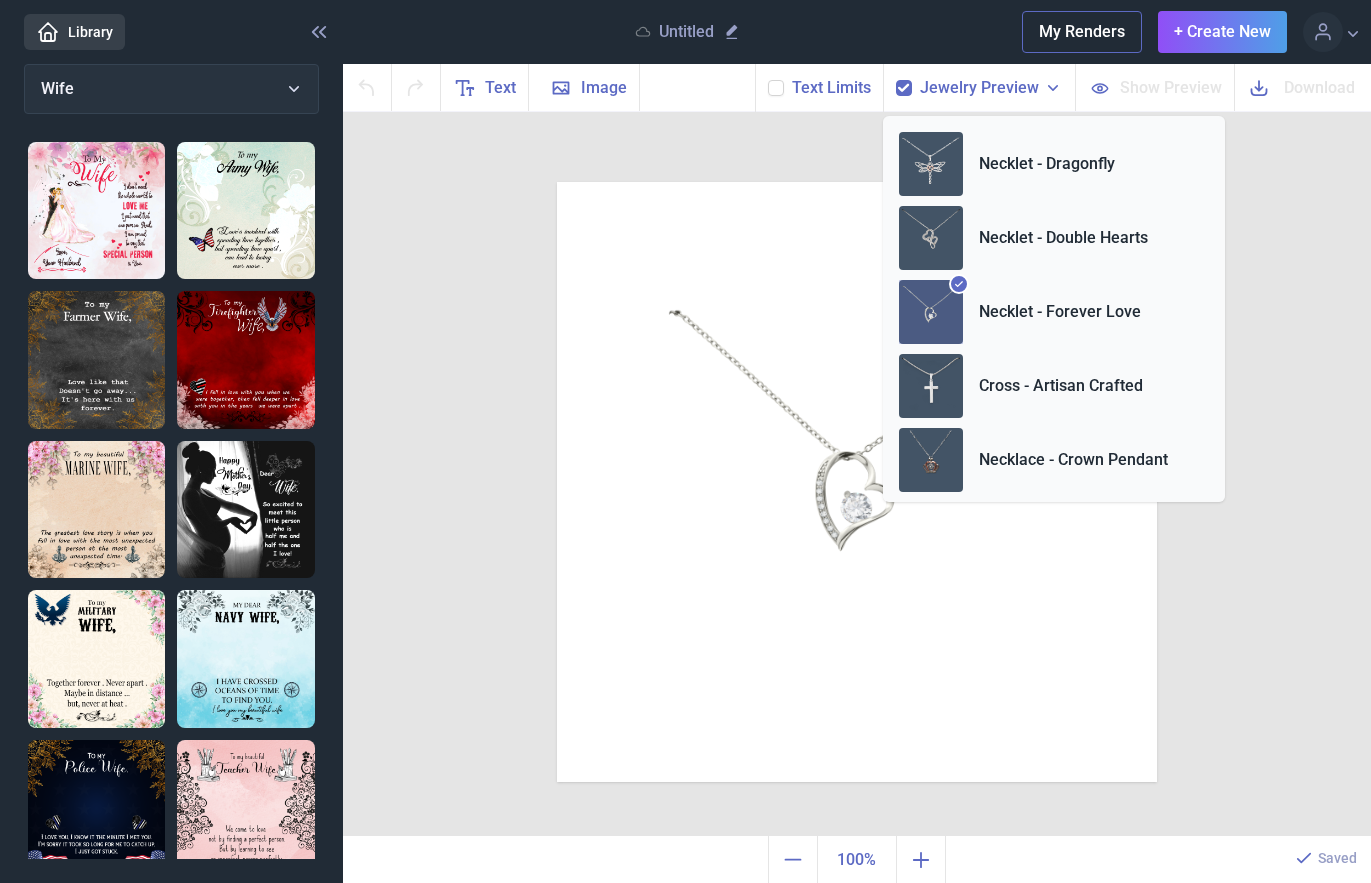 click on "Duplicate     Delete       Backwards   >   Forward" at bounding box center [857, 474] 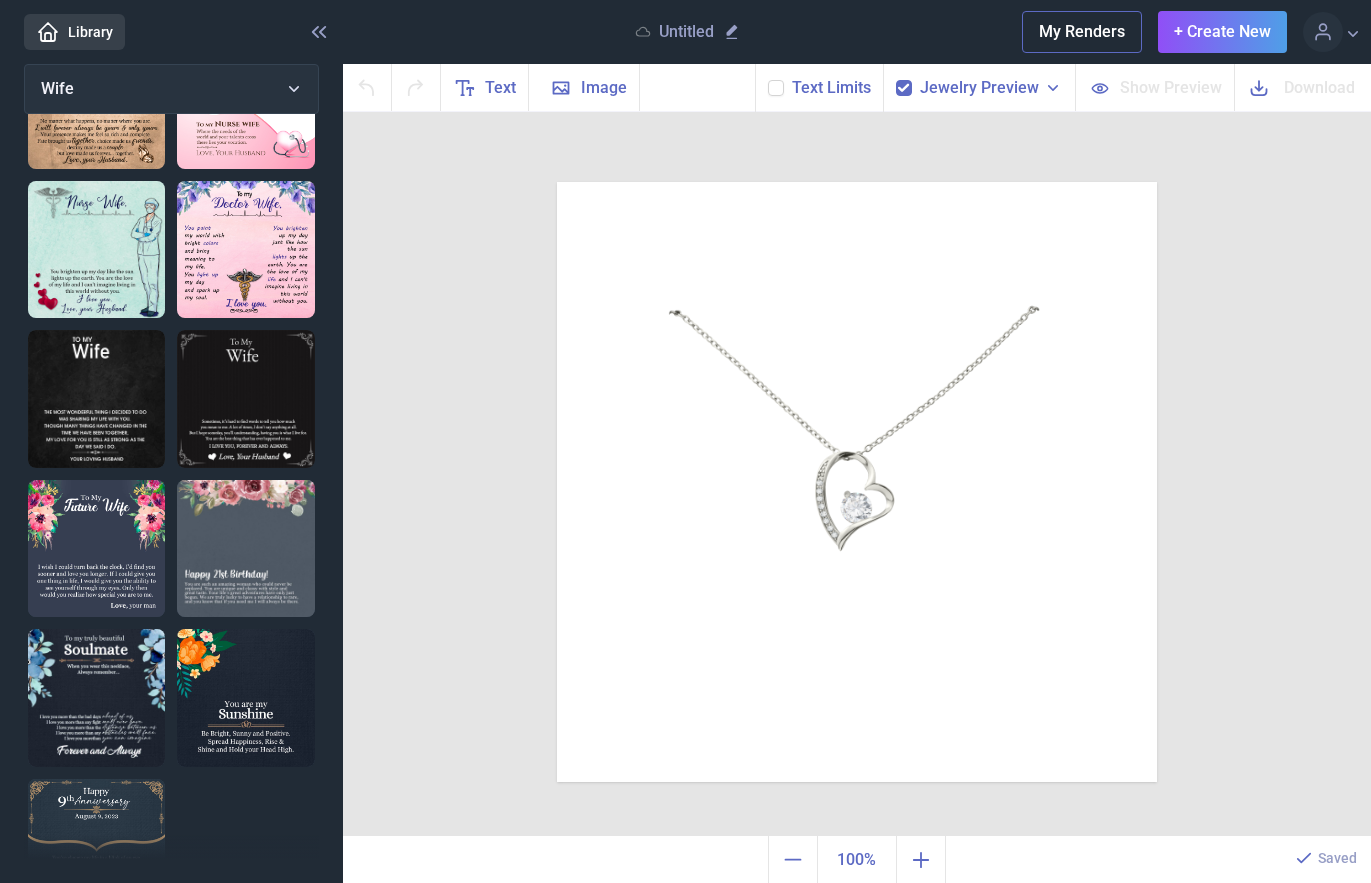 scroll, scrollTop: 1176, scrollLeft: 0, axis: vertical 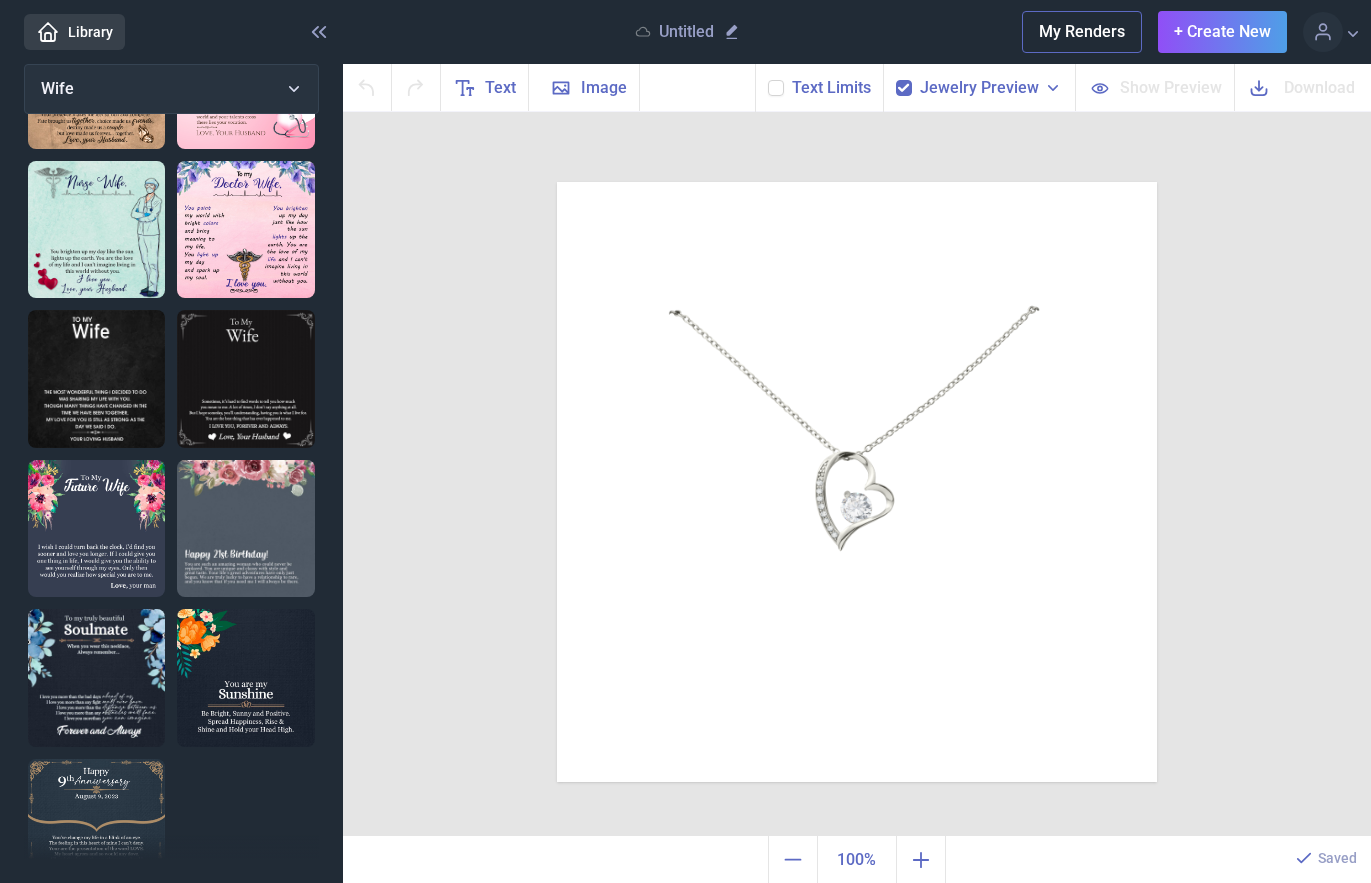 click at bounding box center [96, 677] 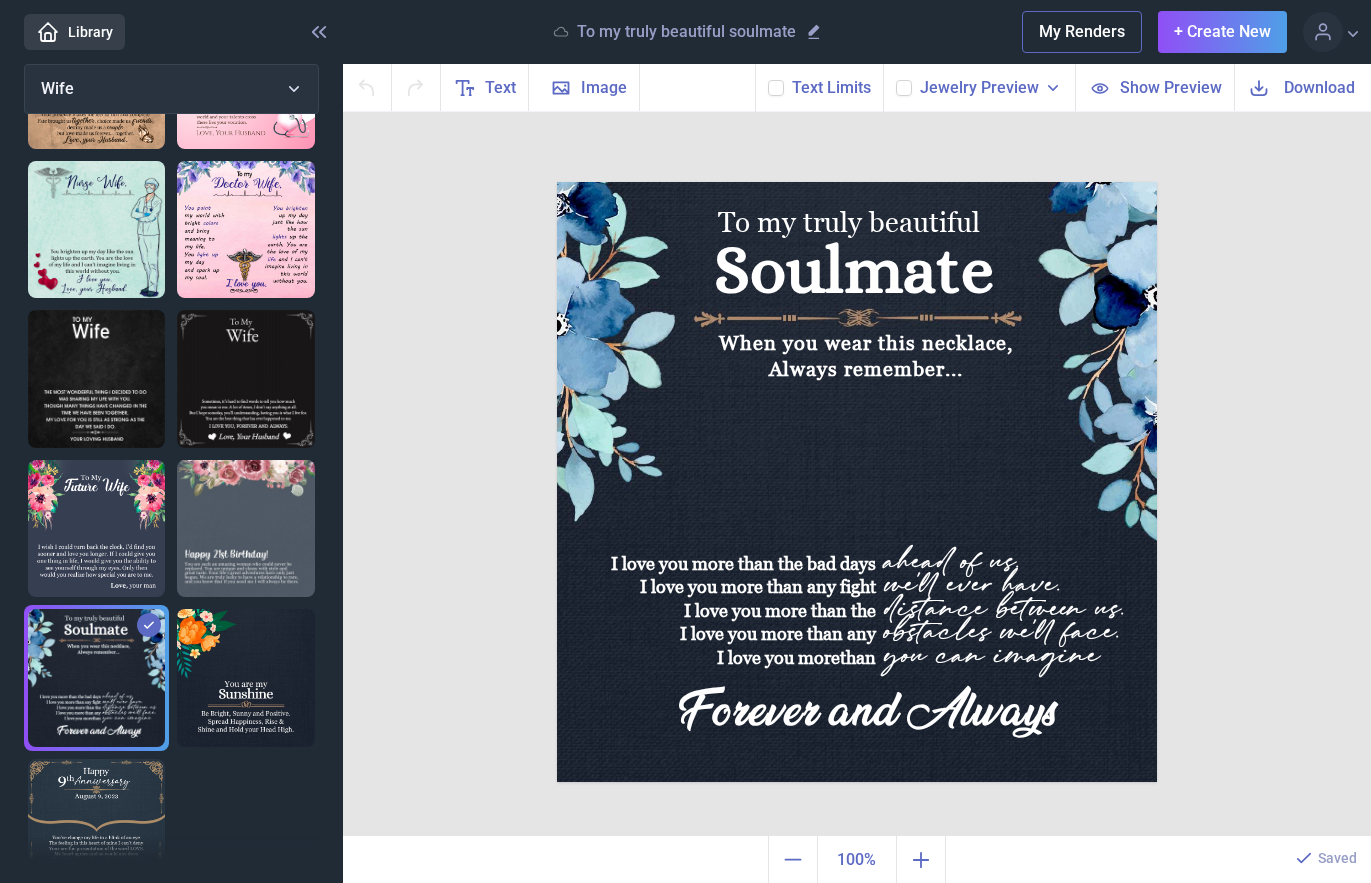 click on "Show Preview" at bounding box center (1171, 87) 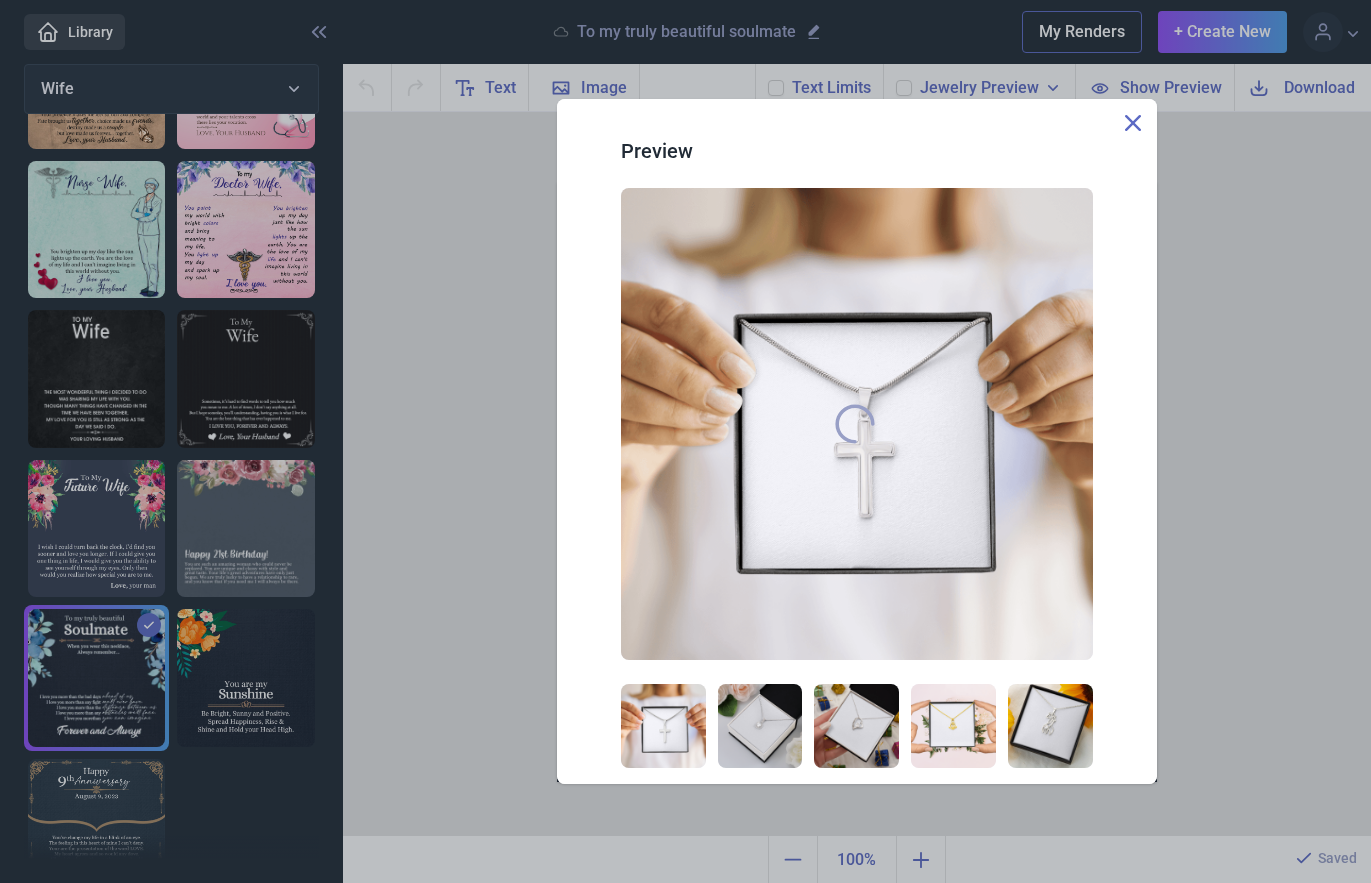 click 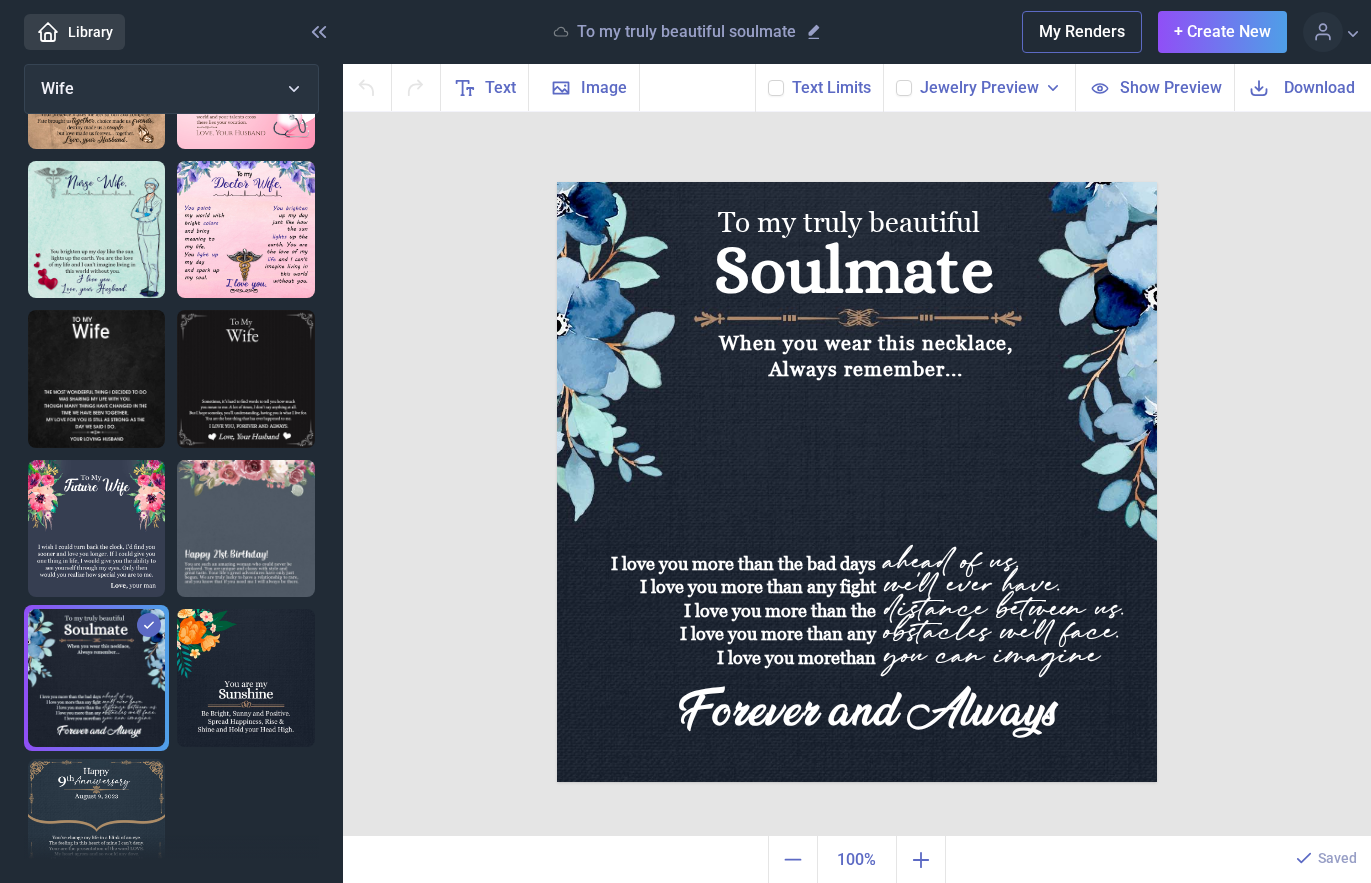 click on "Jewelry Preview" at bounding box center (979, 88) 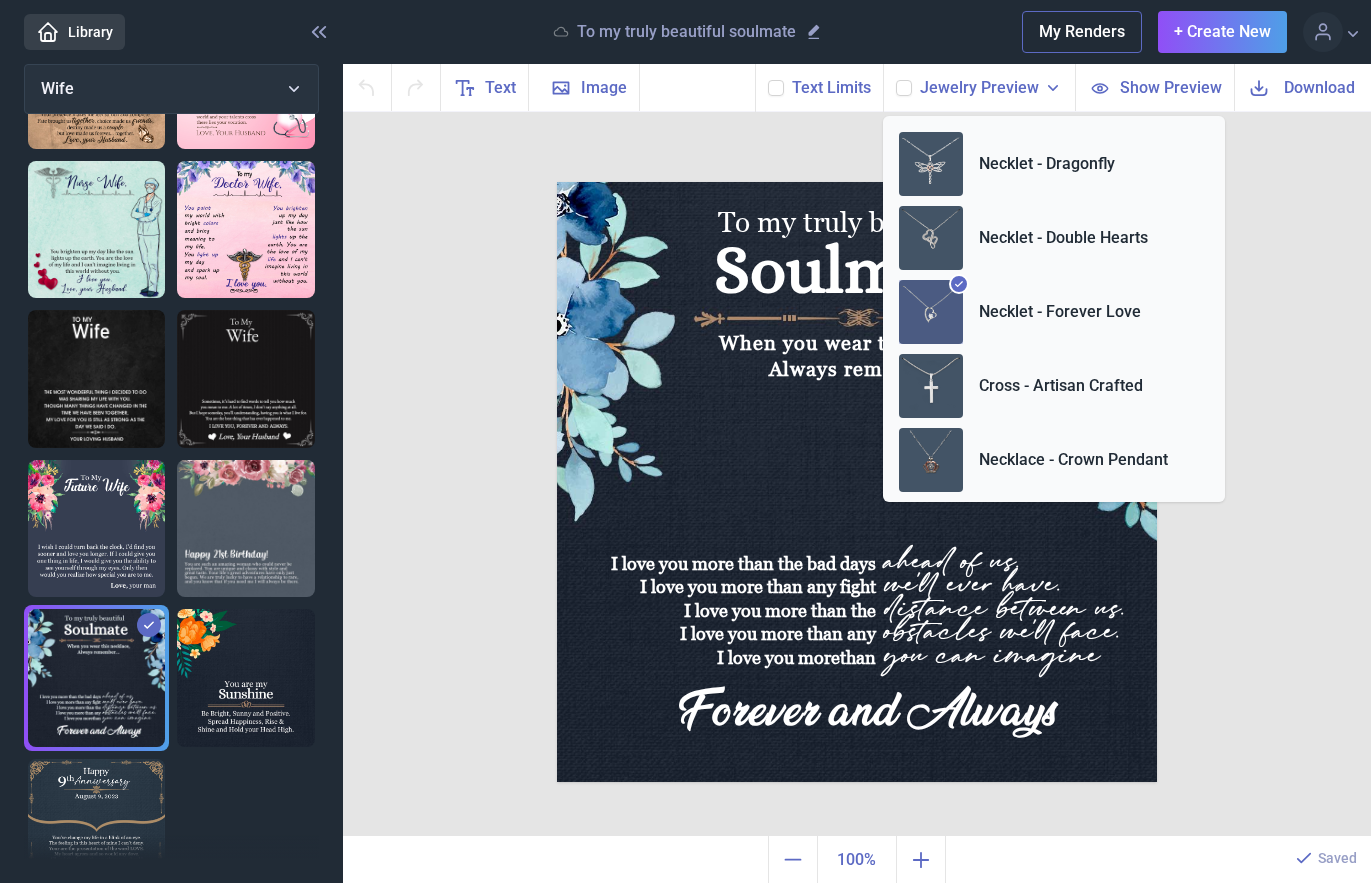 click on "Necklet - Forever Love" at bounding box center (1060, 312) 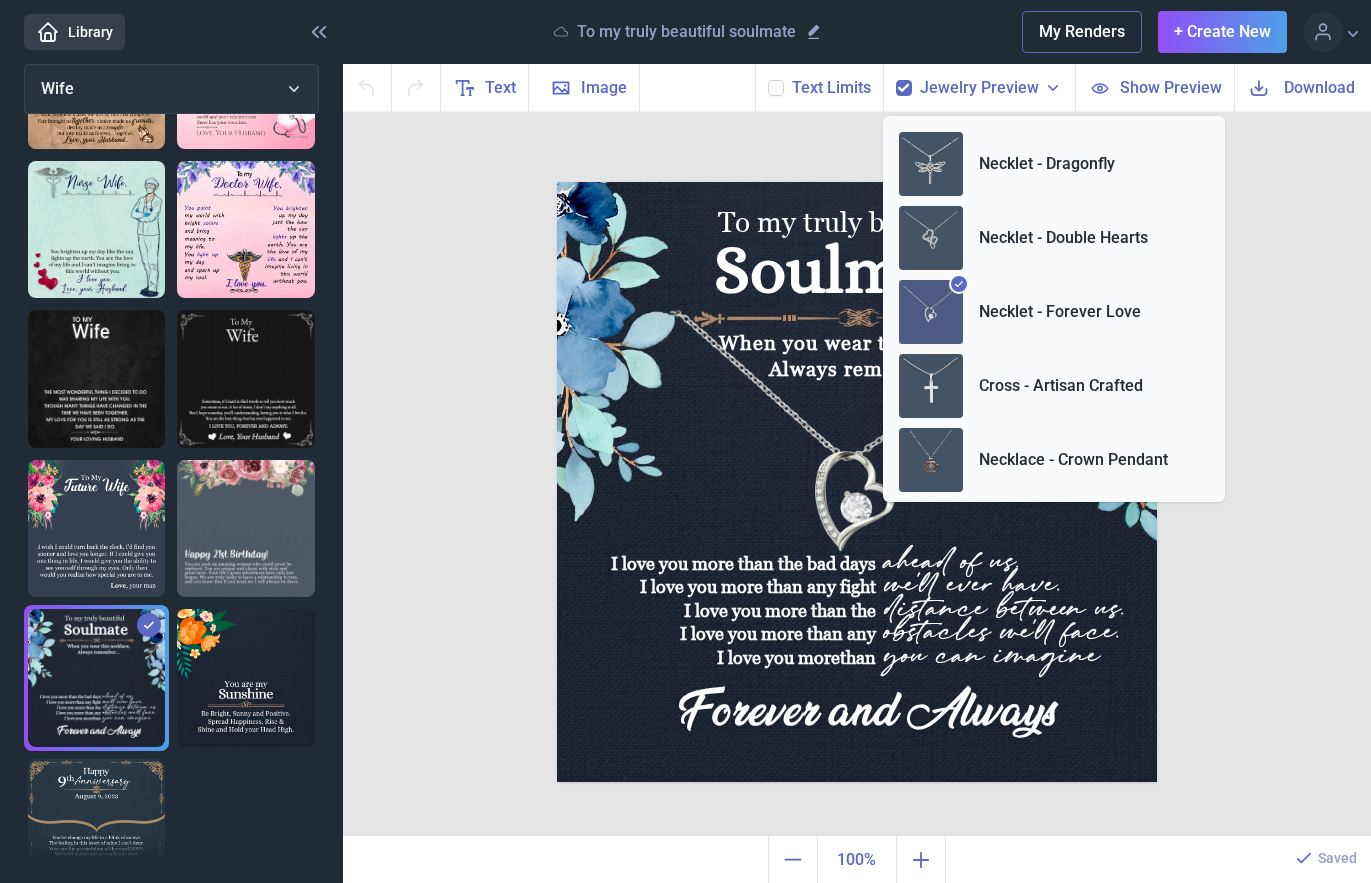 click 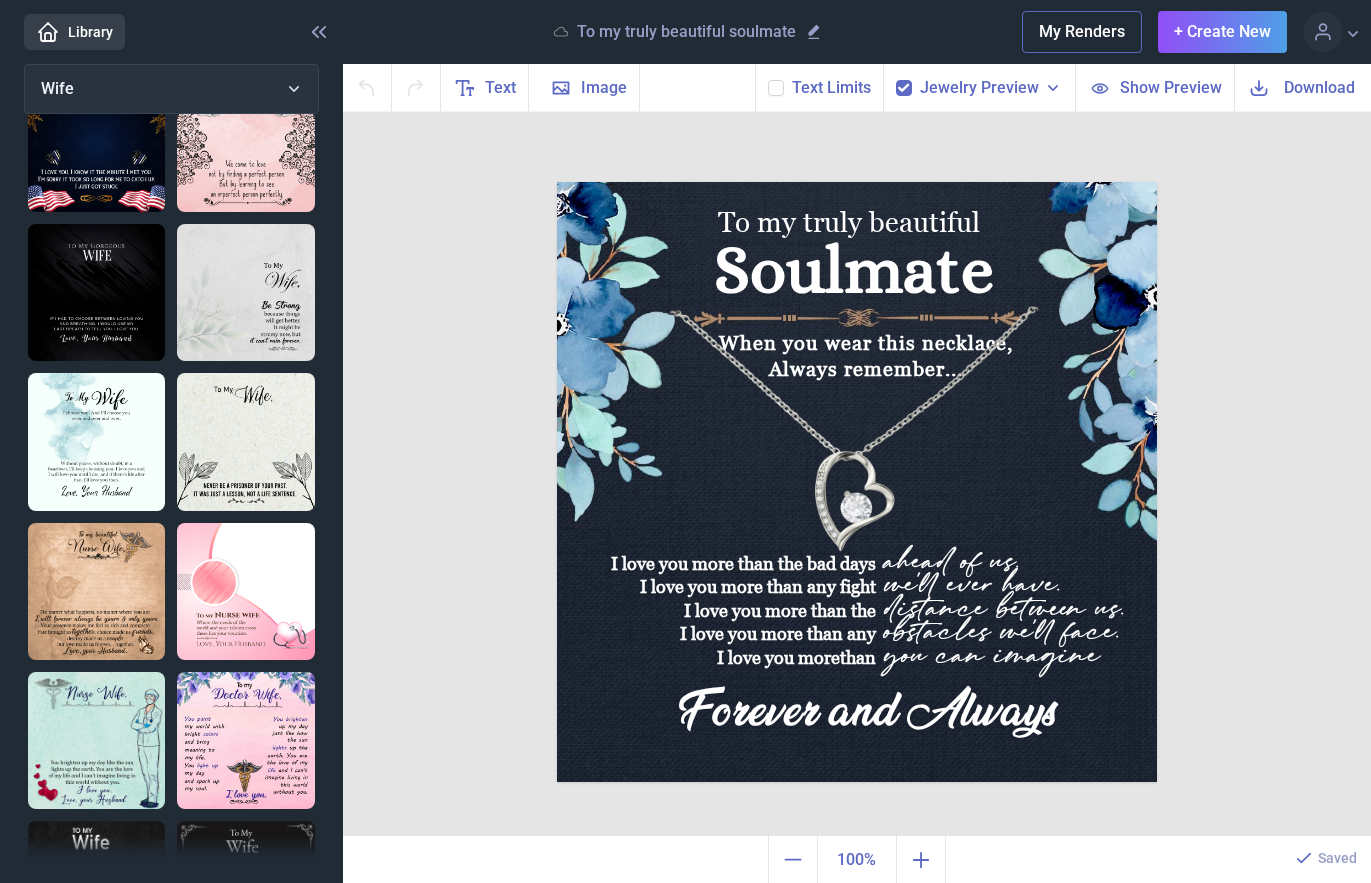 scroll, scrollTop: 700, scrollLeft: 0, axis: vertical 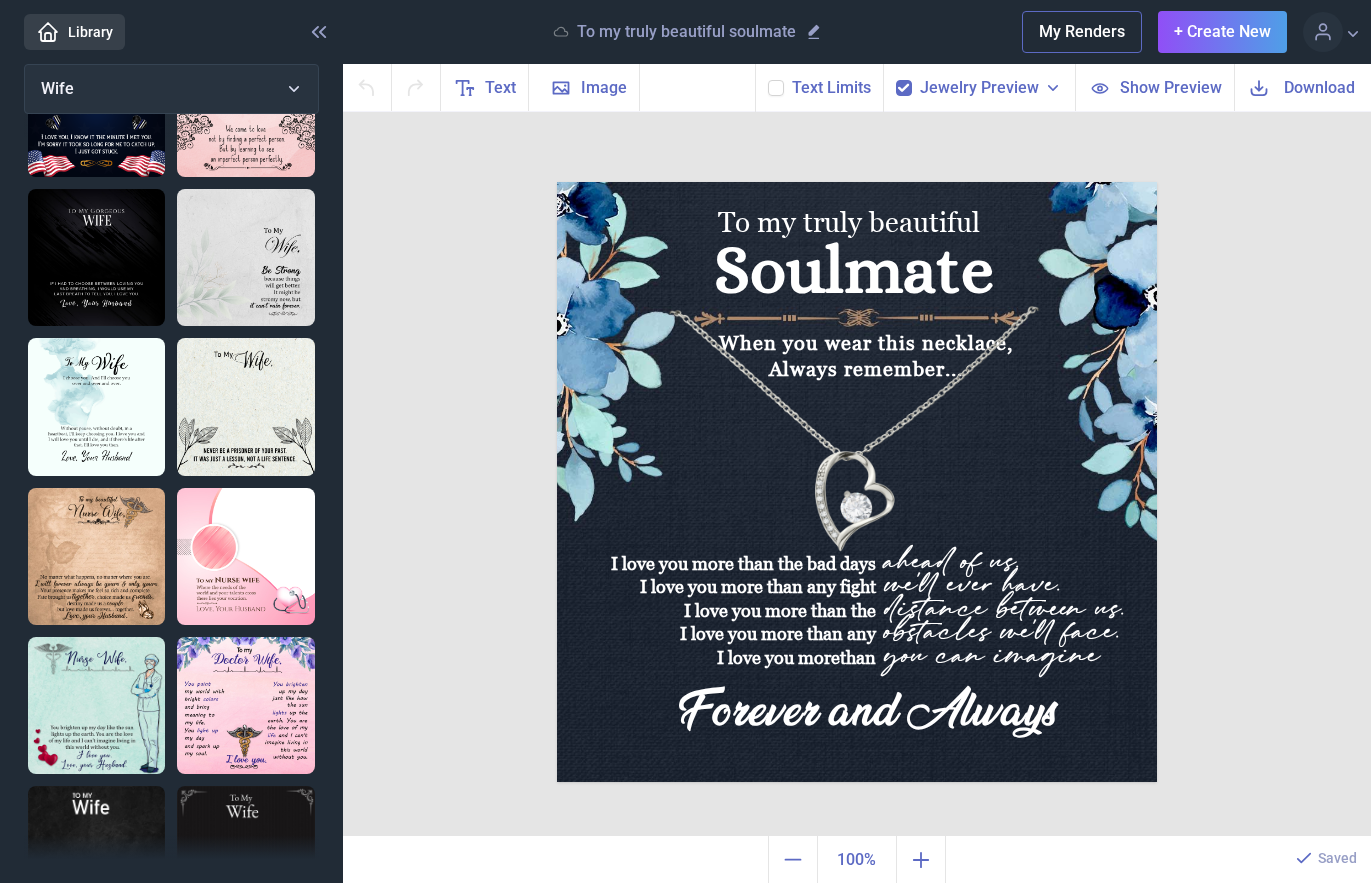 click at bounding box center (245, 556) 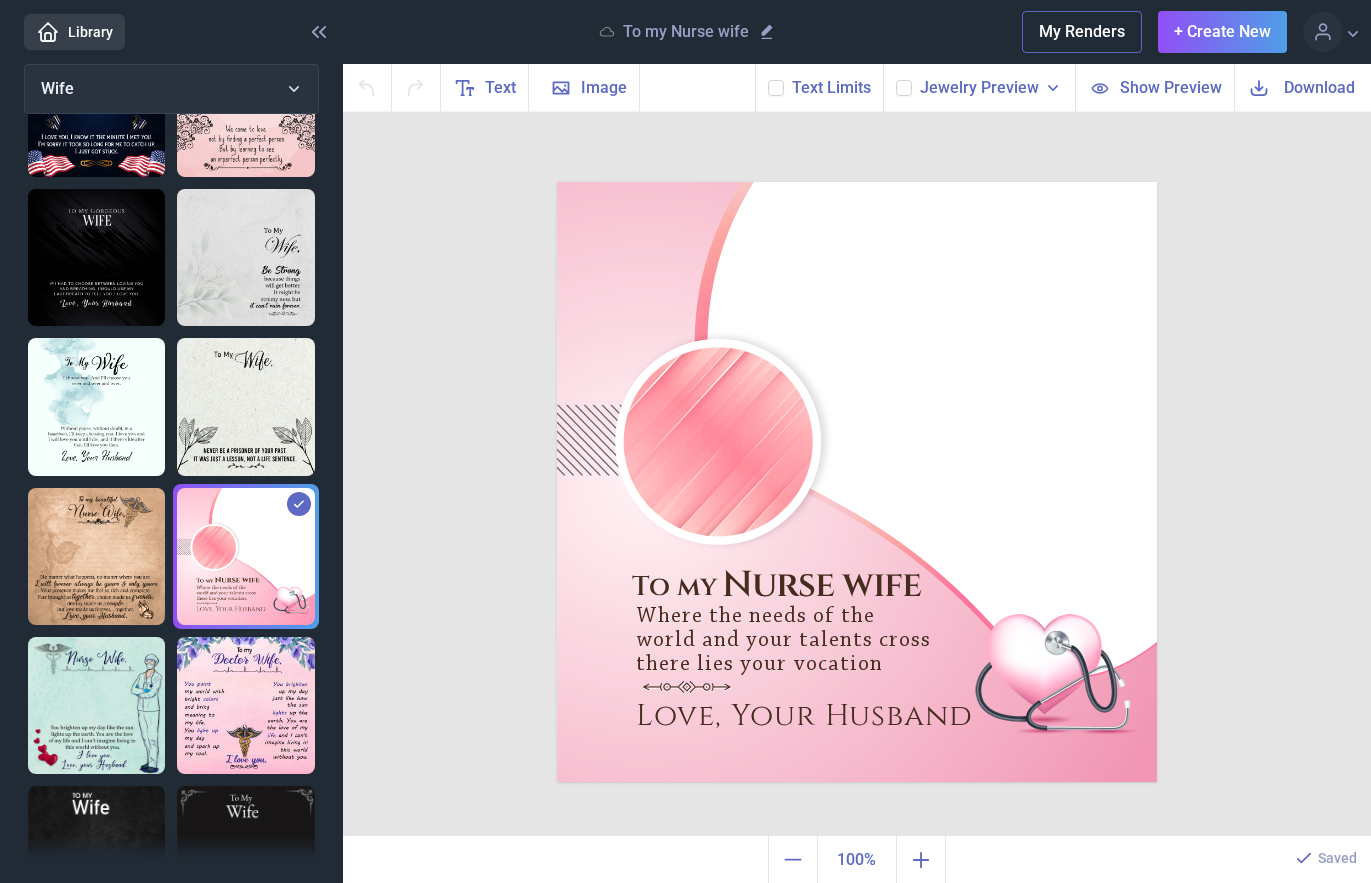 click on "Jewelry Preview" at bounding box center [979, 88] 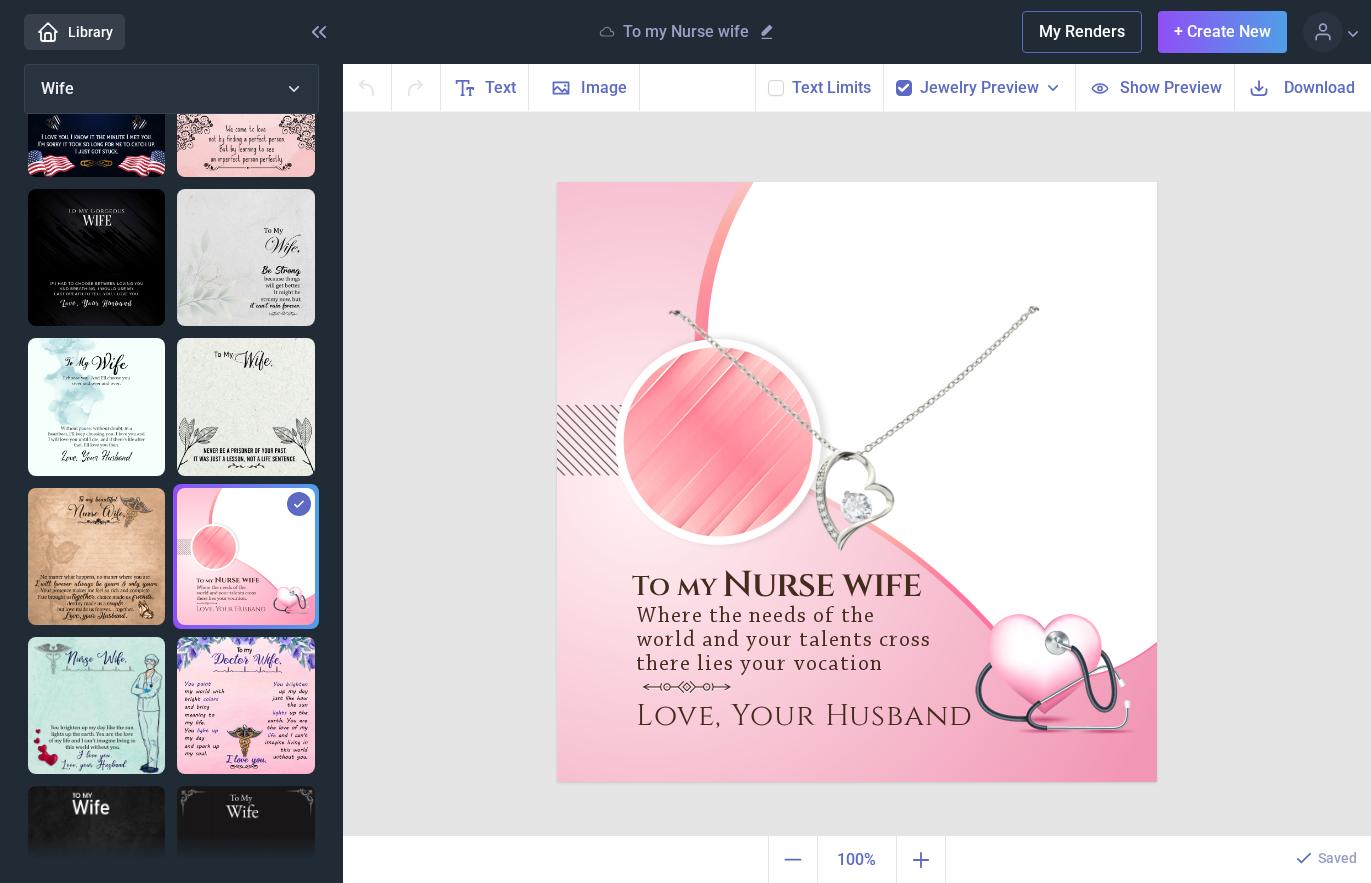 click 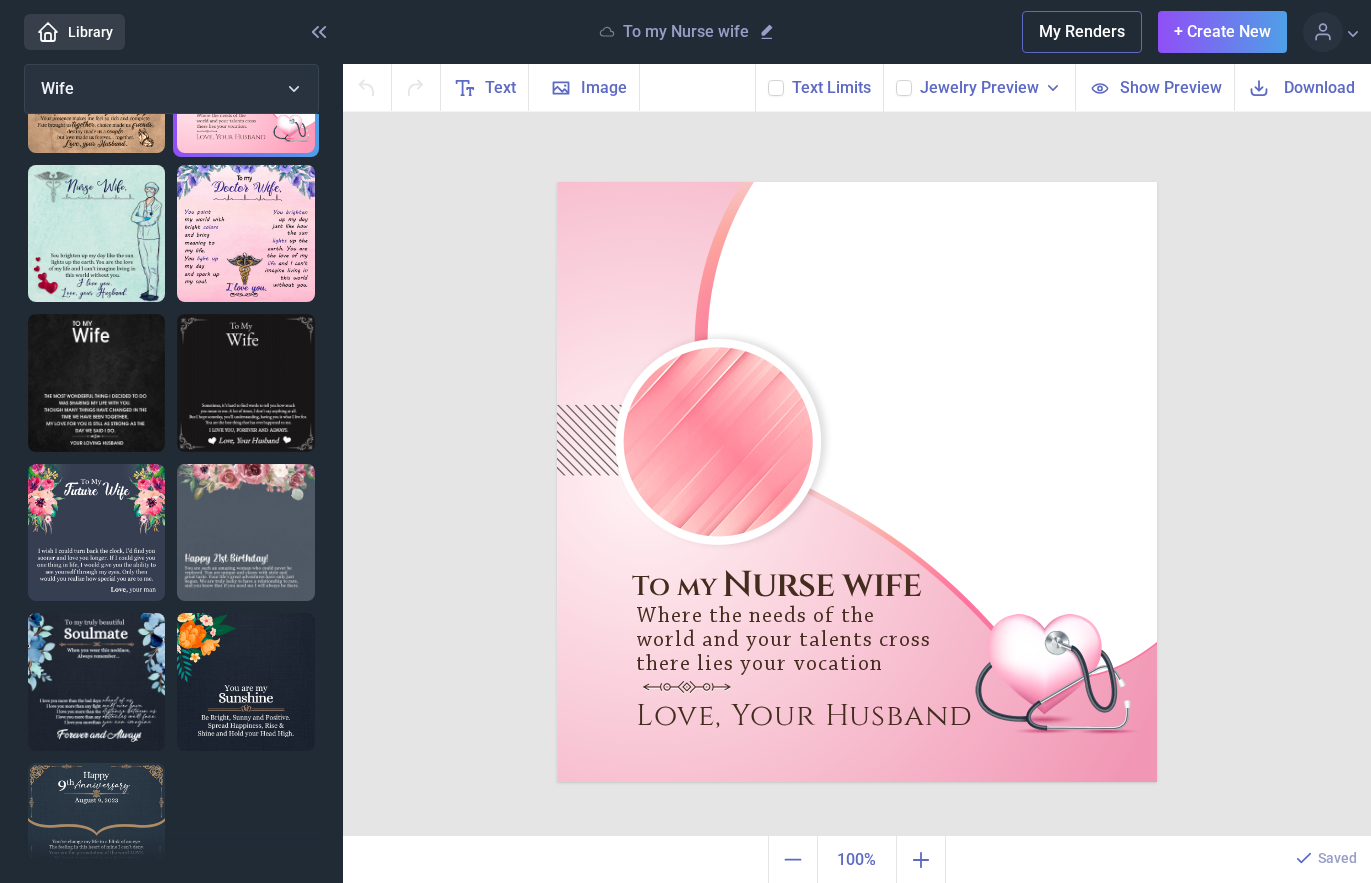 scroll, scrollTop: 1176, scrollLeft: 0, axis: vertical 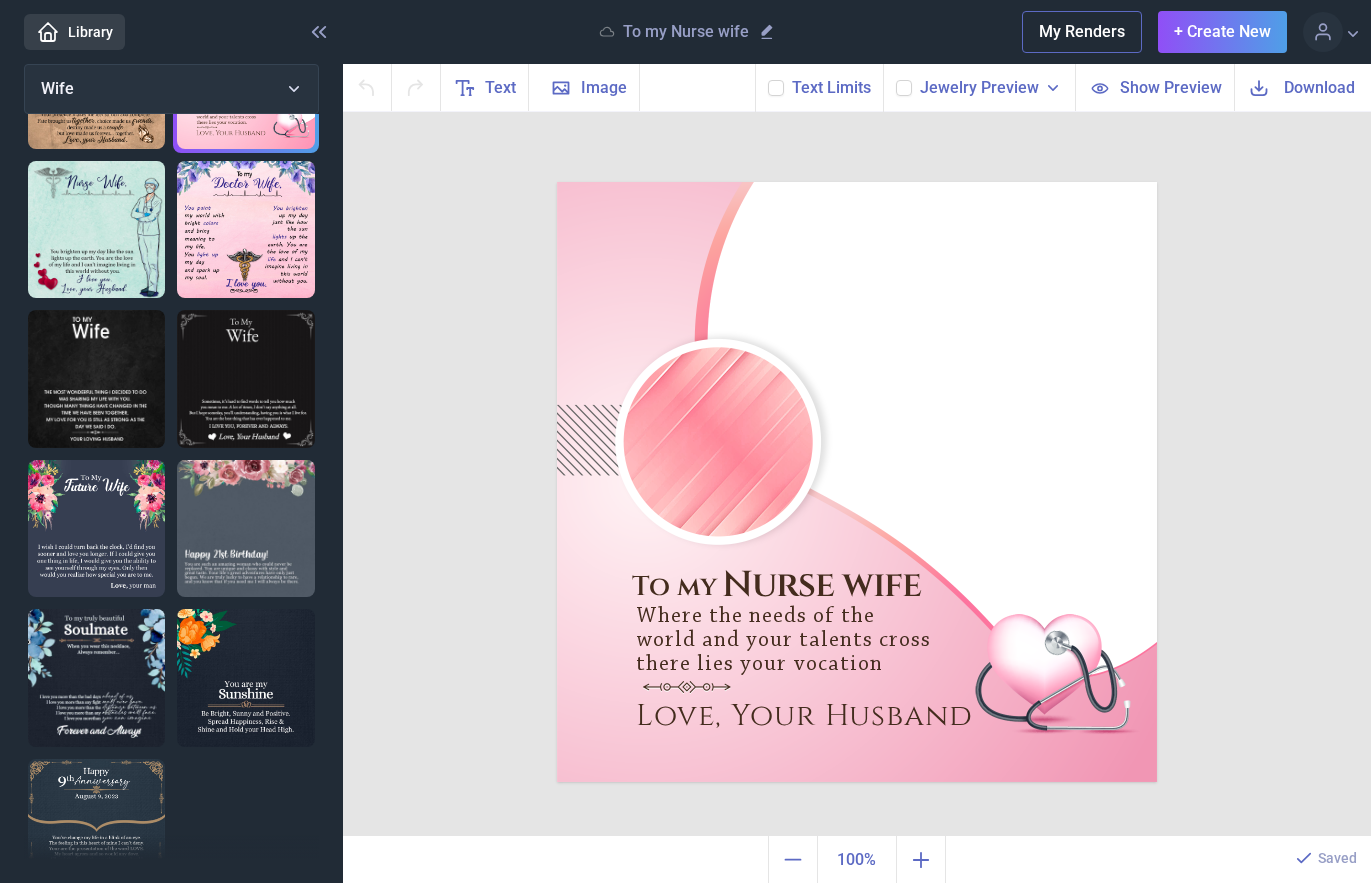 click at bounding box center (96, 827) 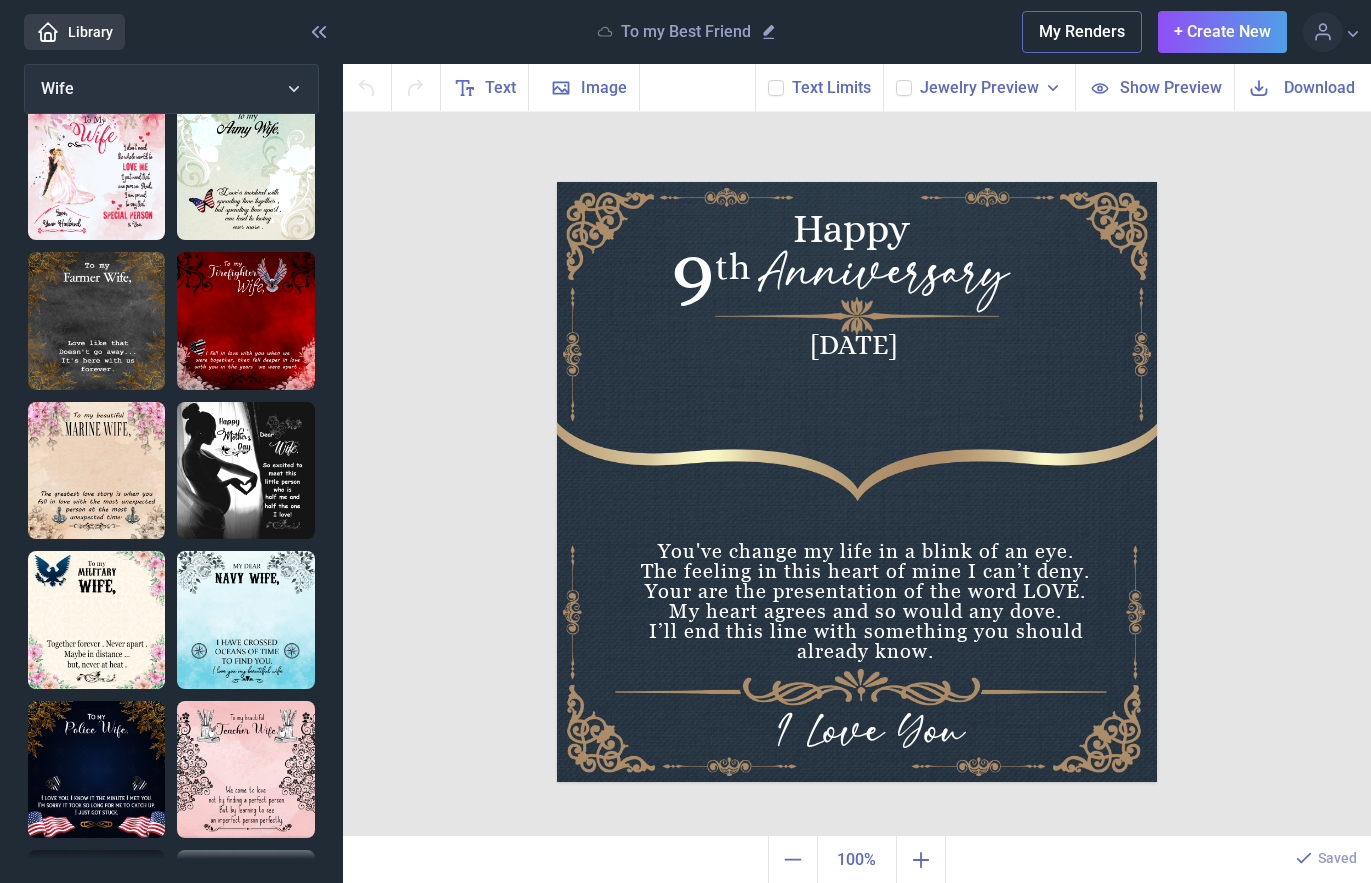 scroll, scrollTop: 0, scrollLeft: 0, axis: both 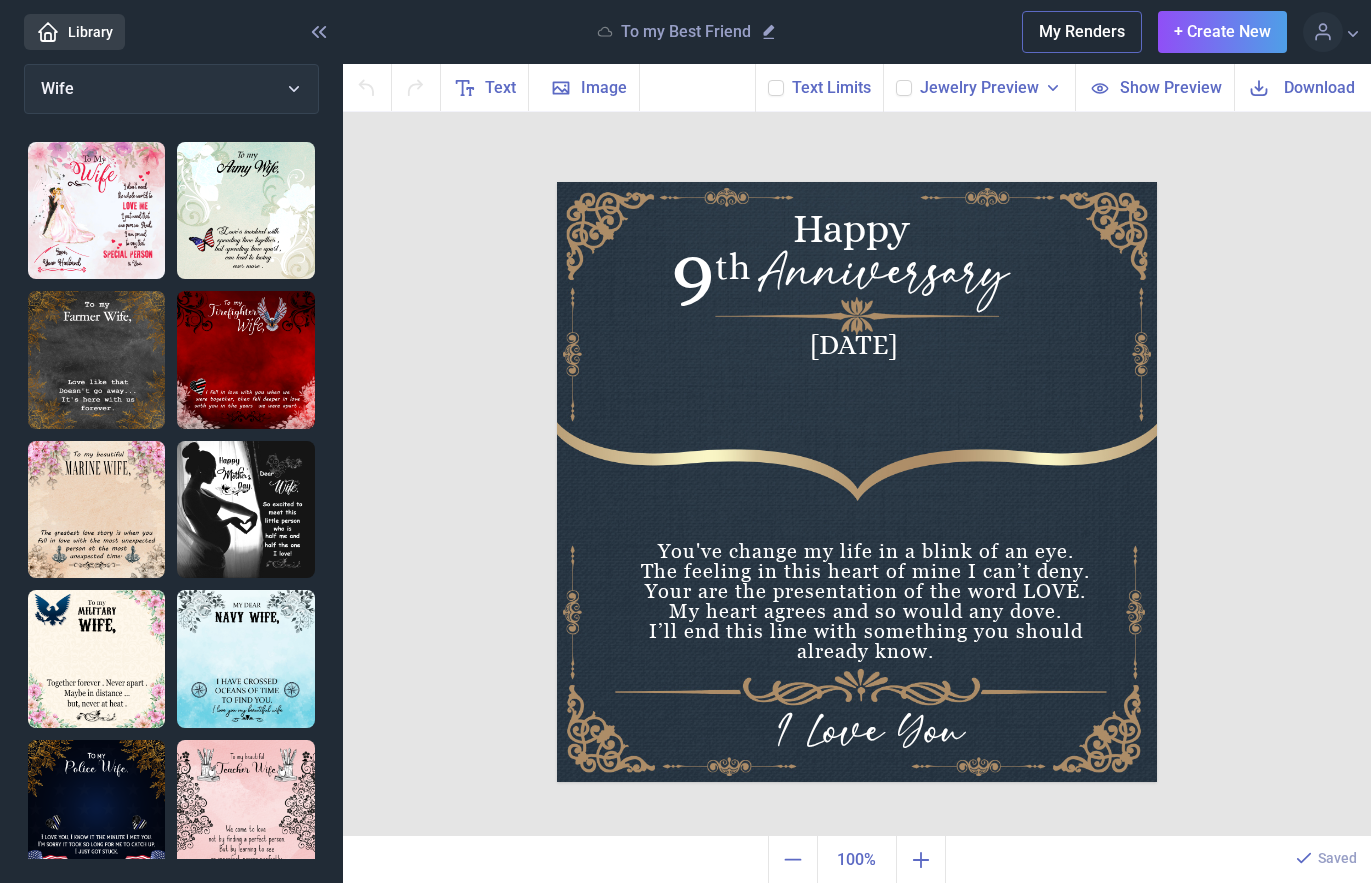 click at bounding box center (96, 210) 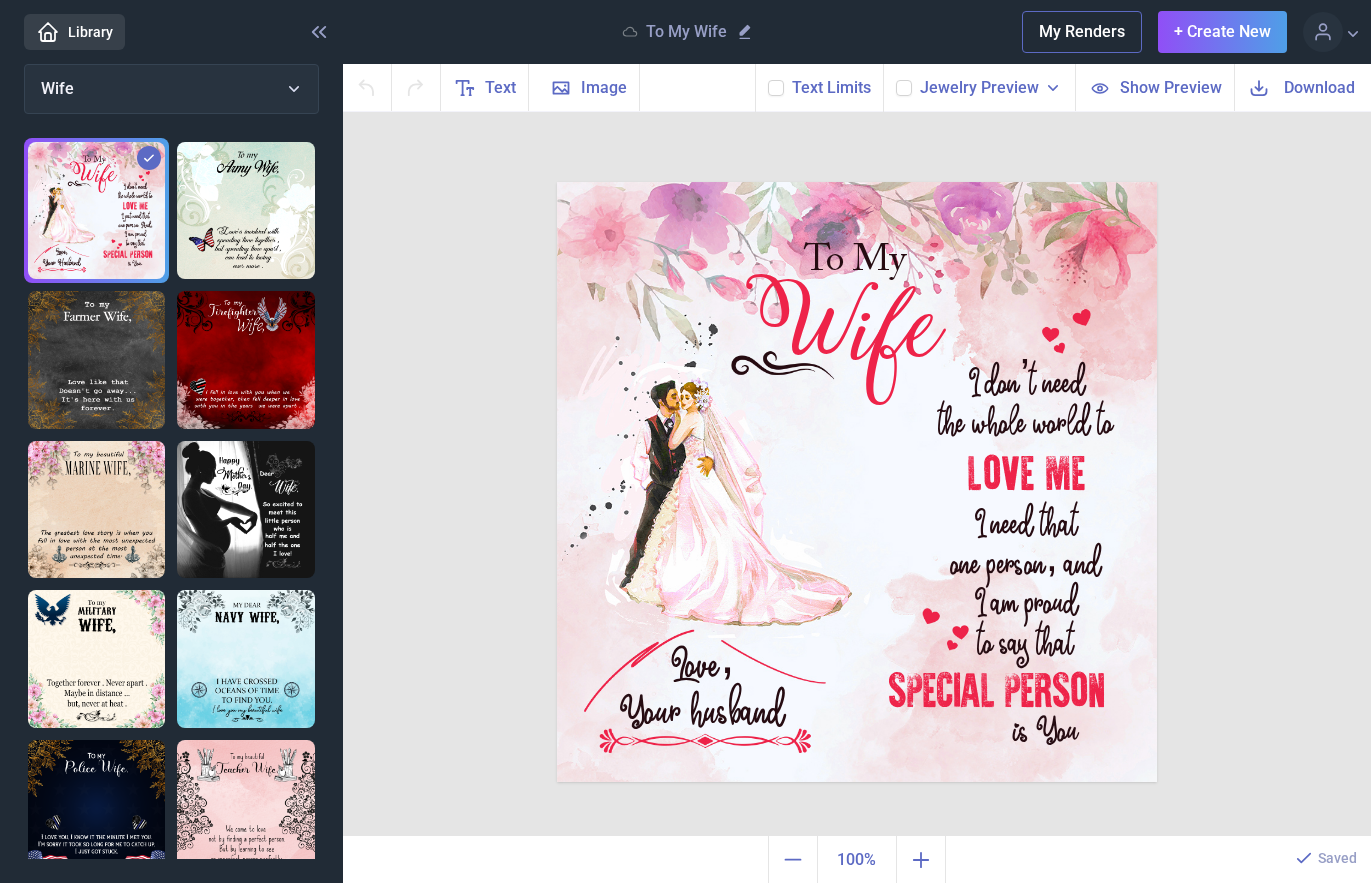 click 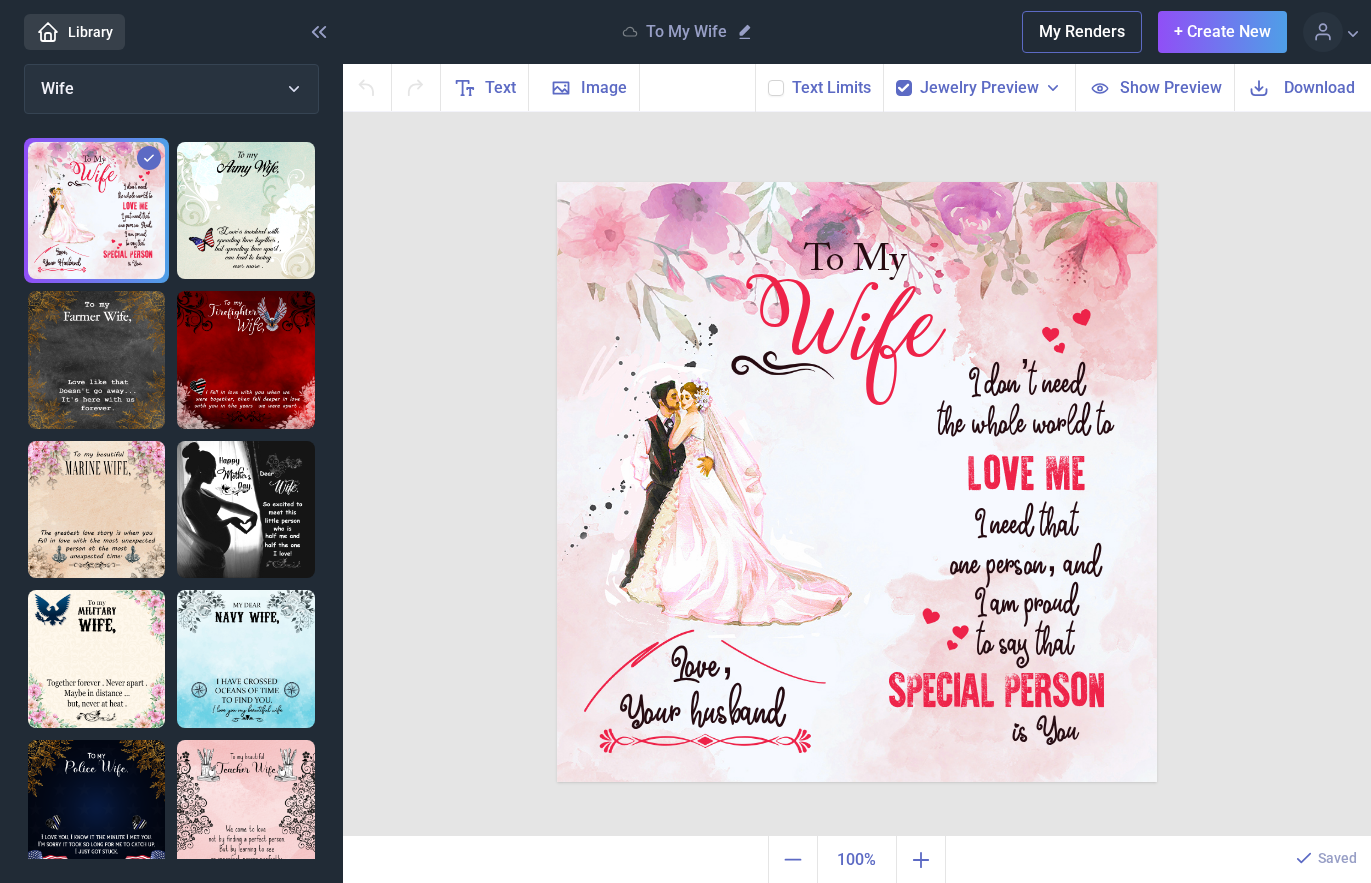 click on "Jewelry Preview" at bounding box center (979, 88) 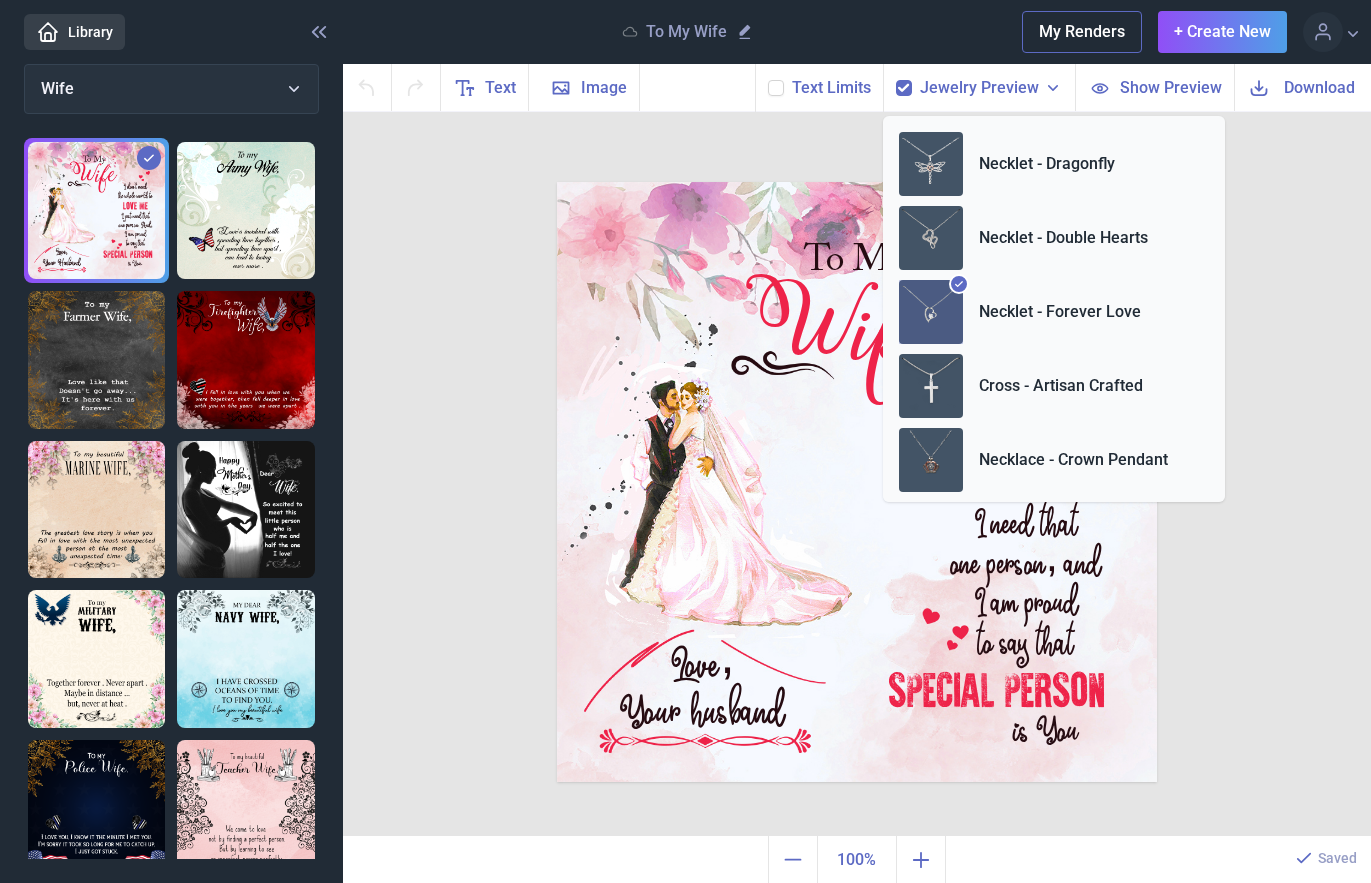 click on "Necklet - Forever Love" at bounding box center [1060, 312] 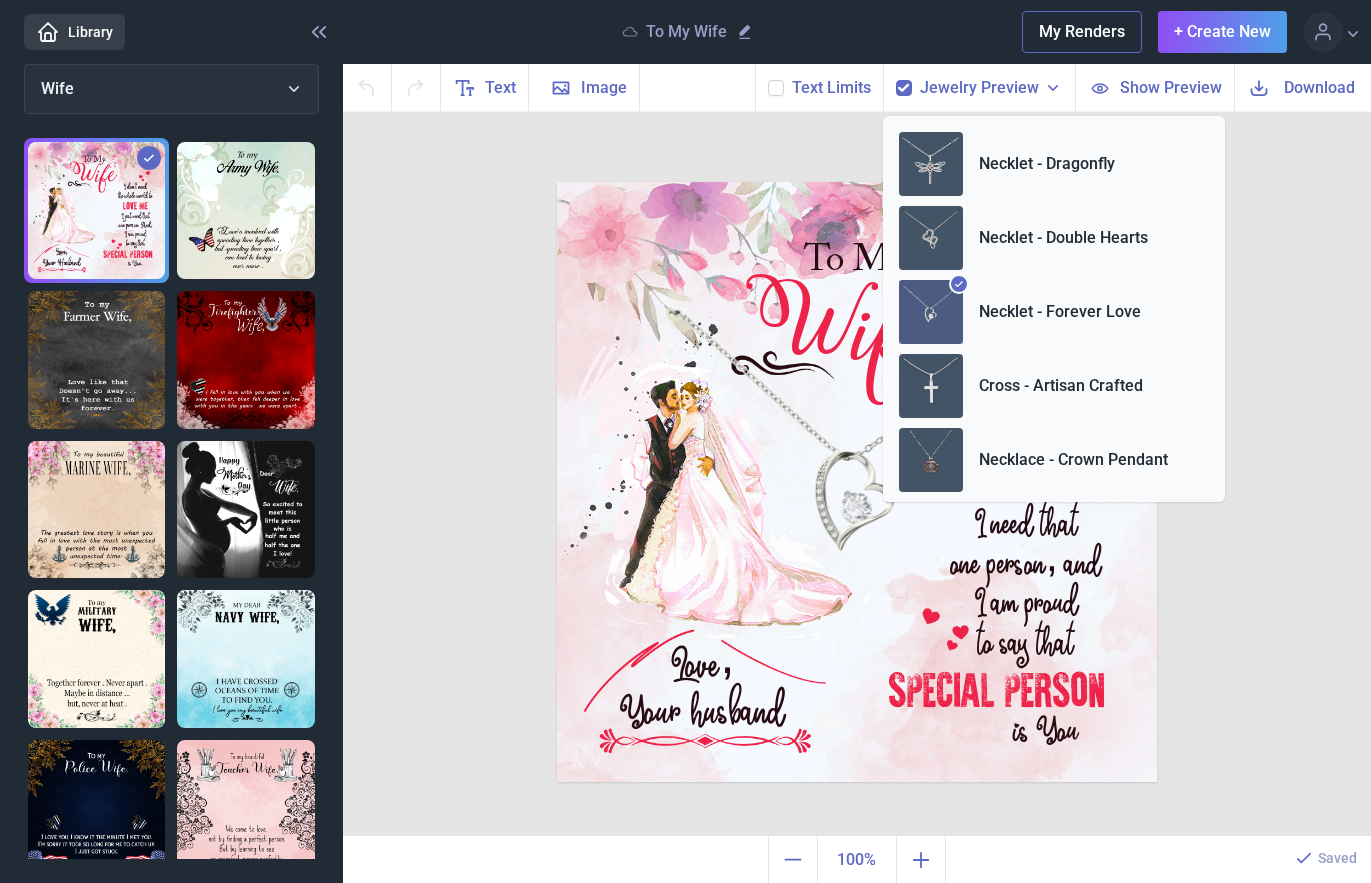 click 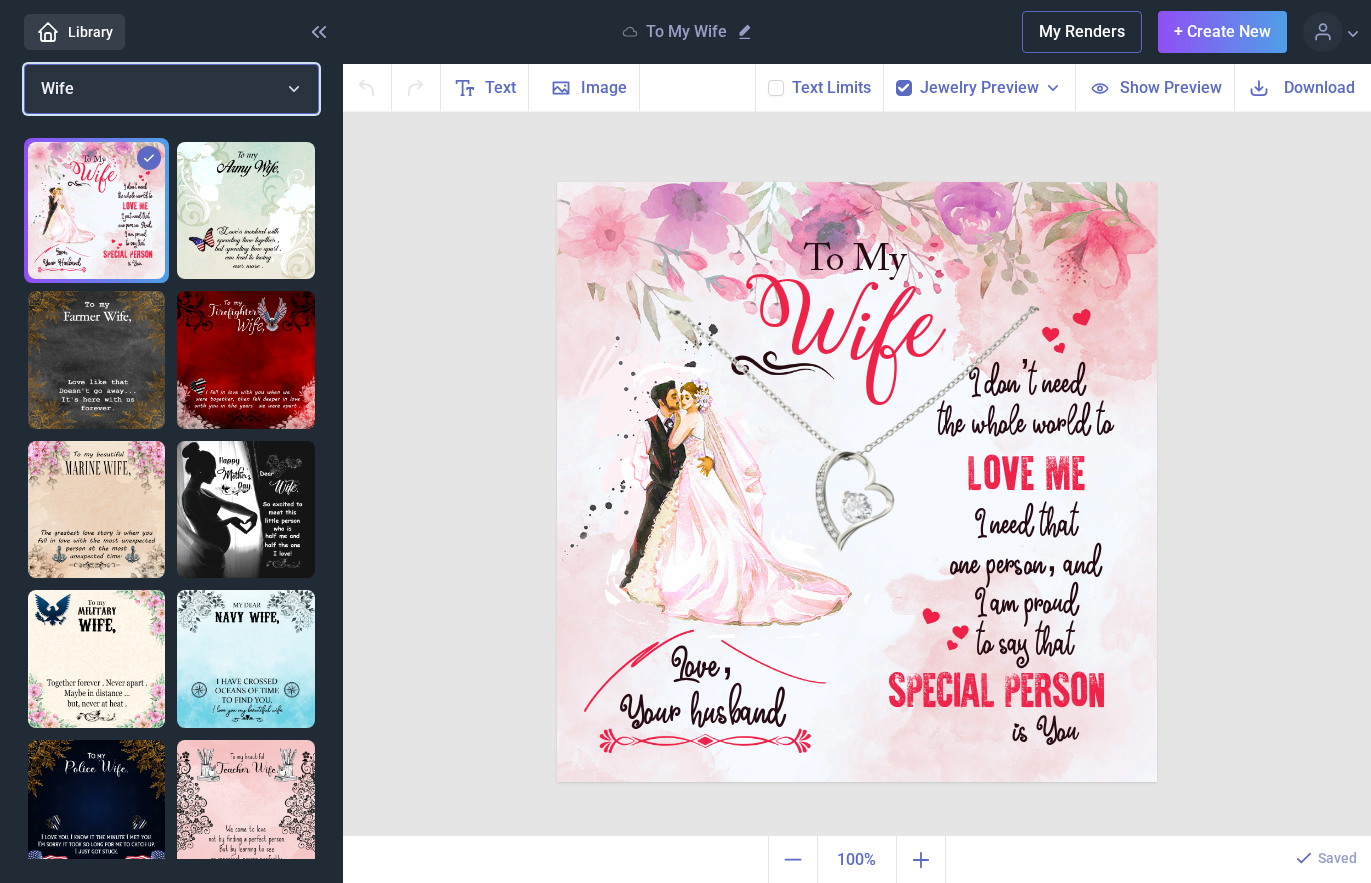 click on "Wife" at bounding box center (171, 89) 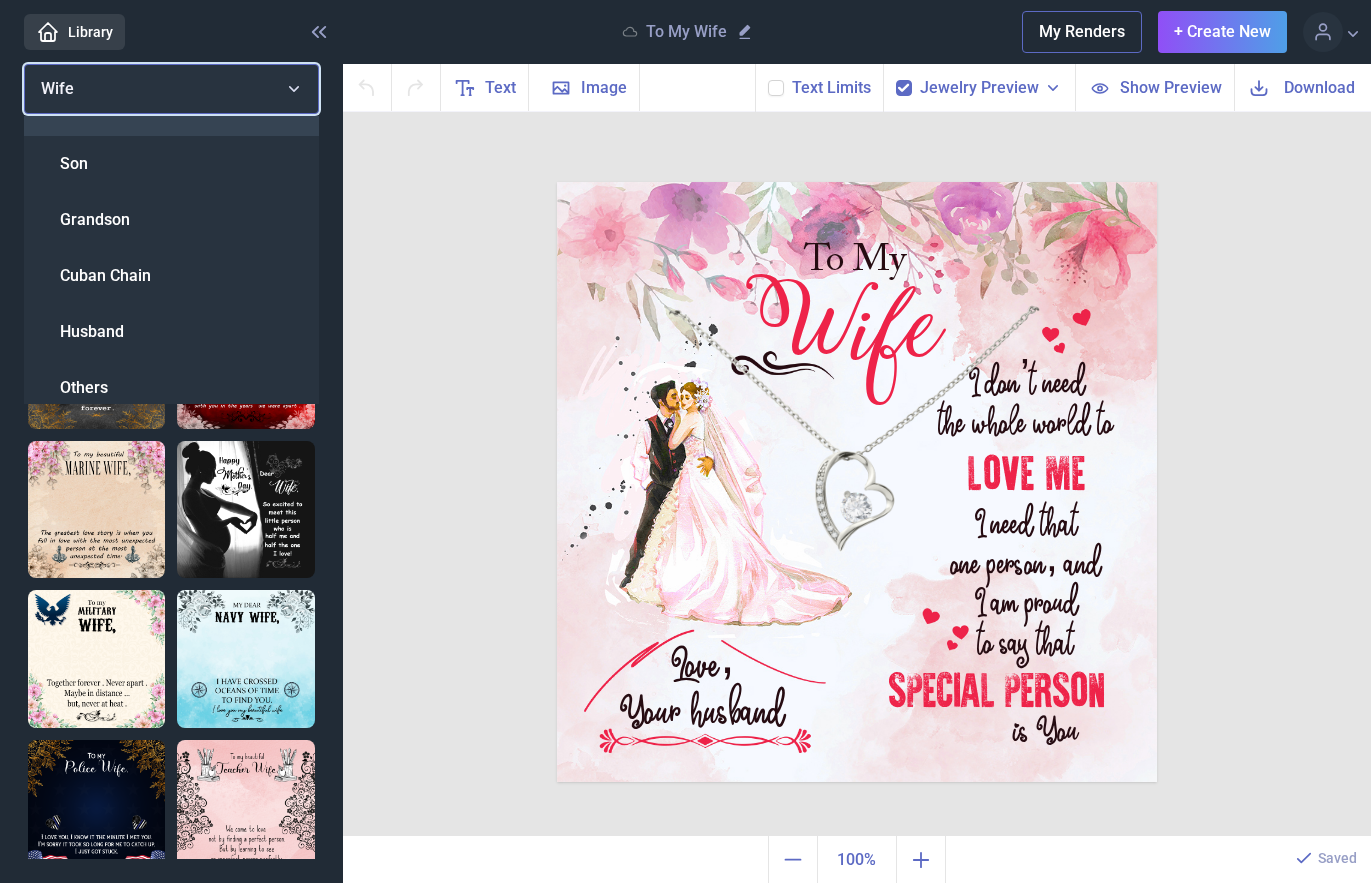 scroll, scrollTop: 664, scrollLeft: 0, axis: vertical 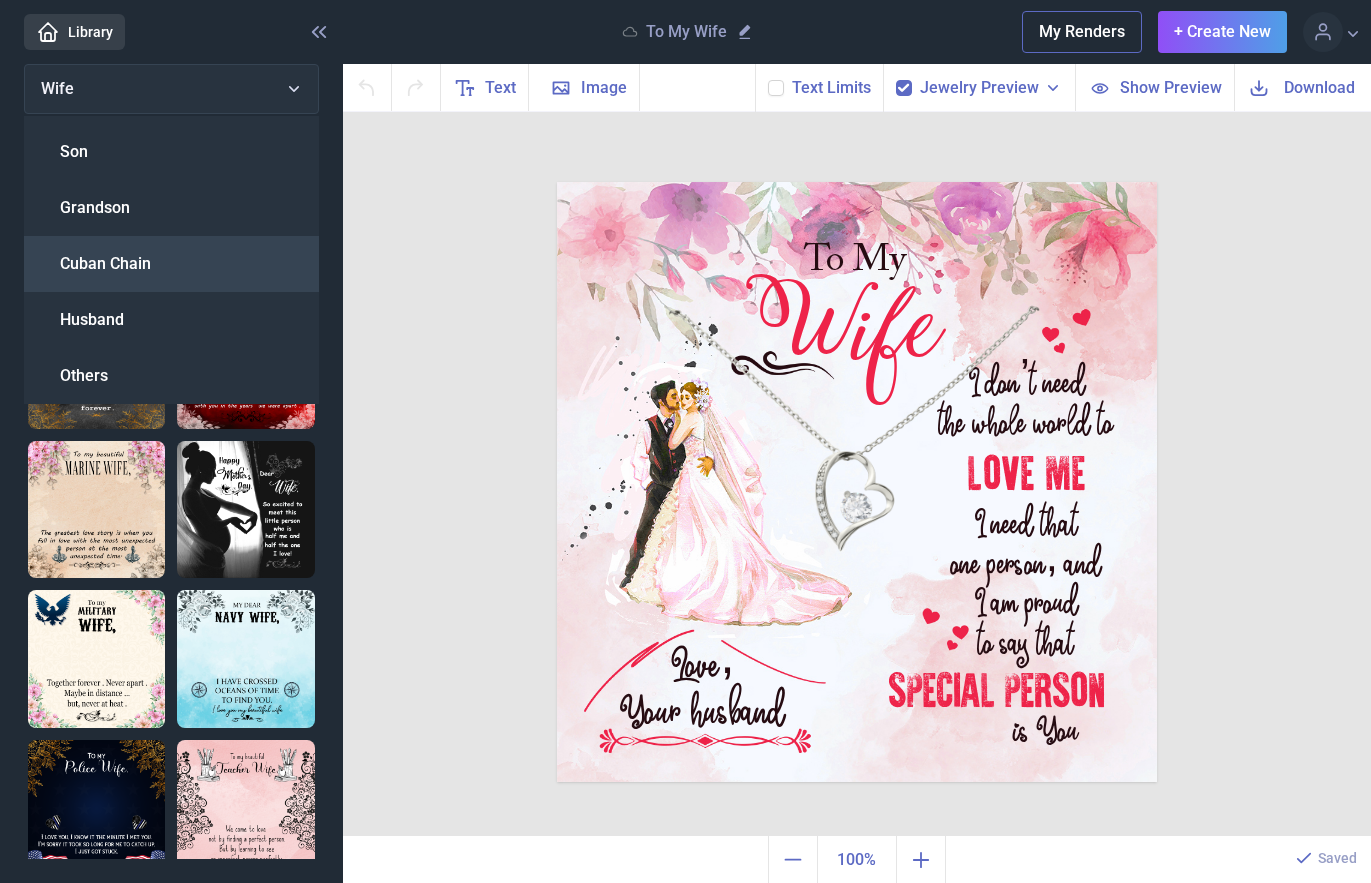 click on "Cuban Chain" at bounding box center (105, 264) 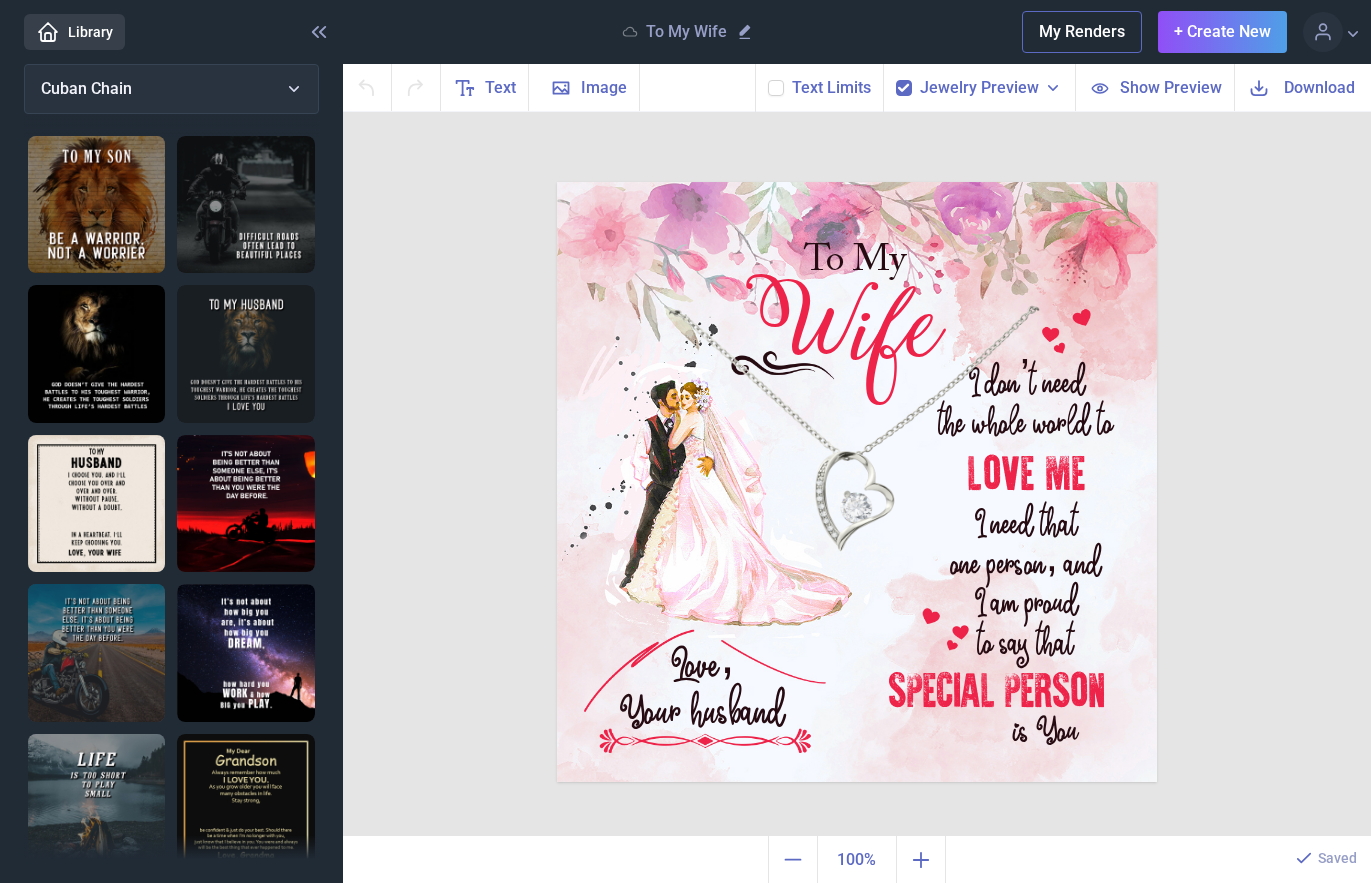 scroll, scrollTop: 0, scrollLeft: 0, axis: both 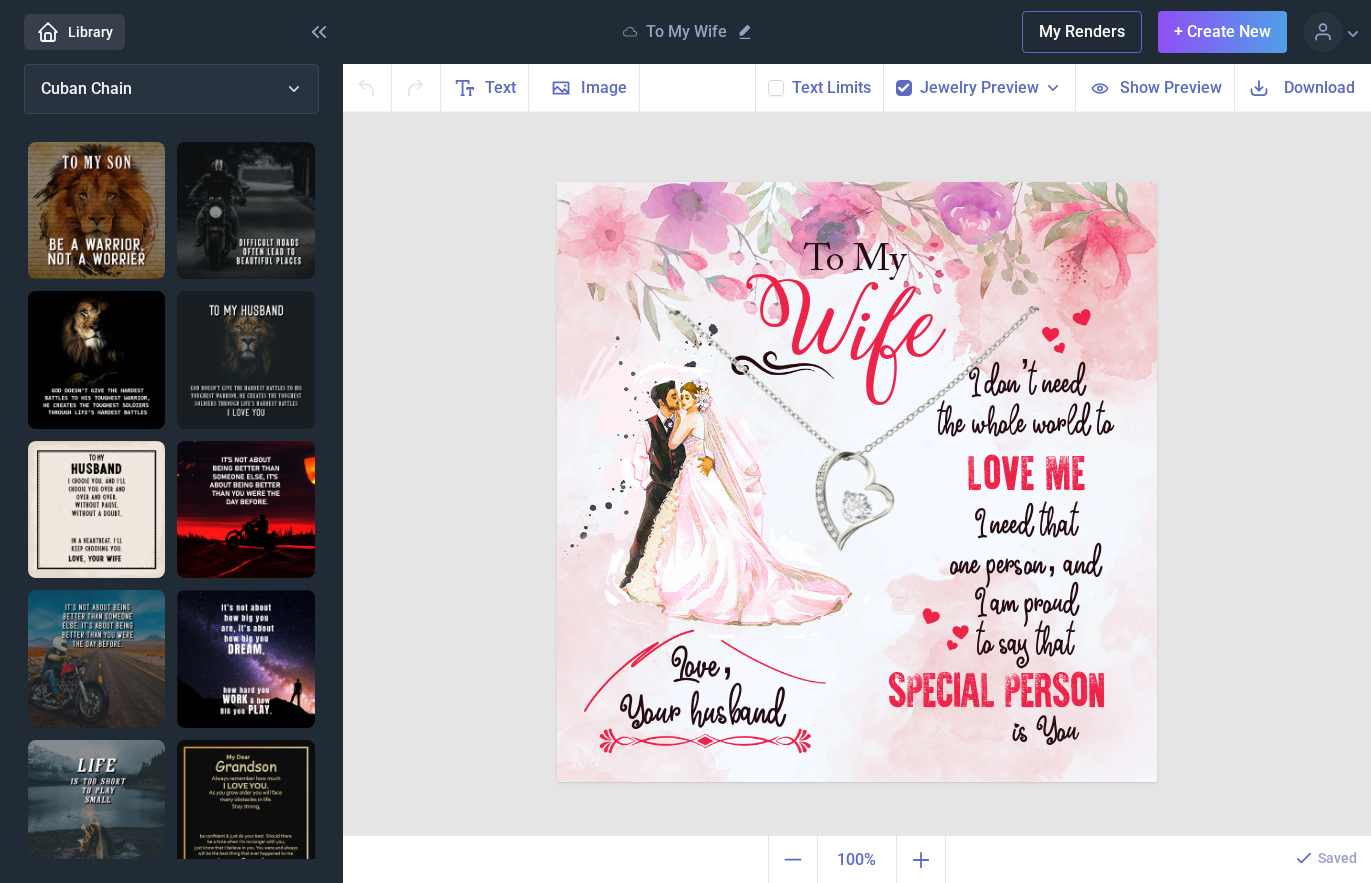 click at bounding box center [245, 210] 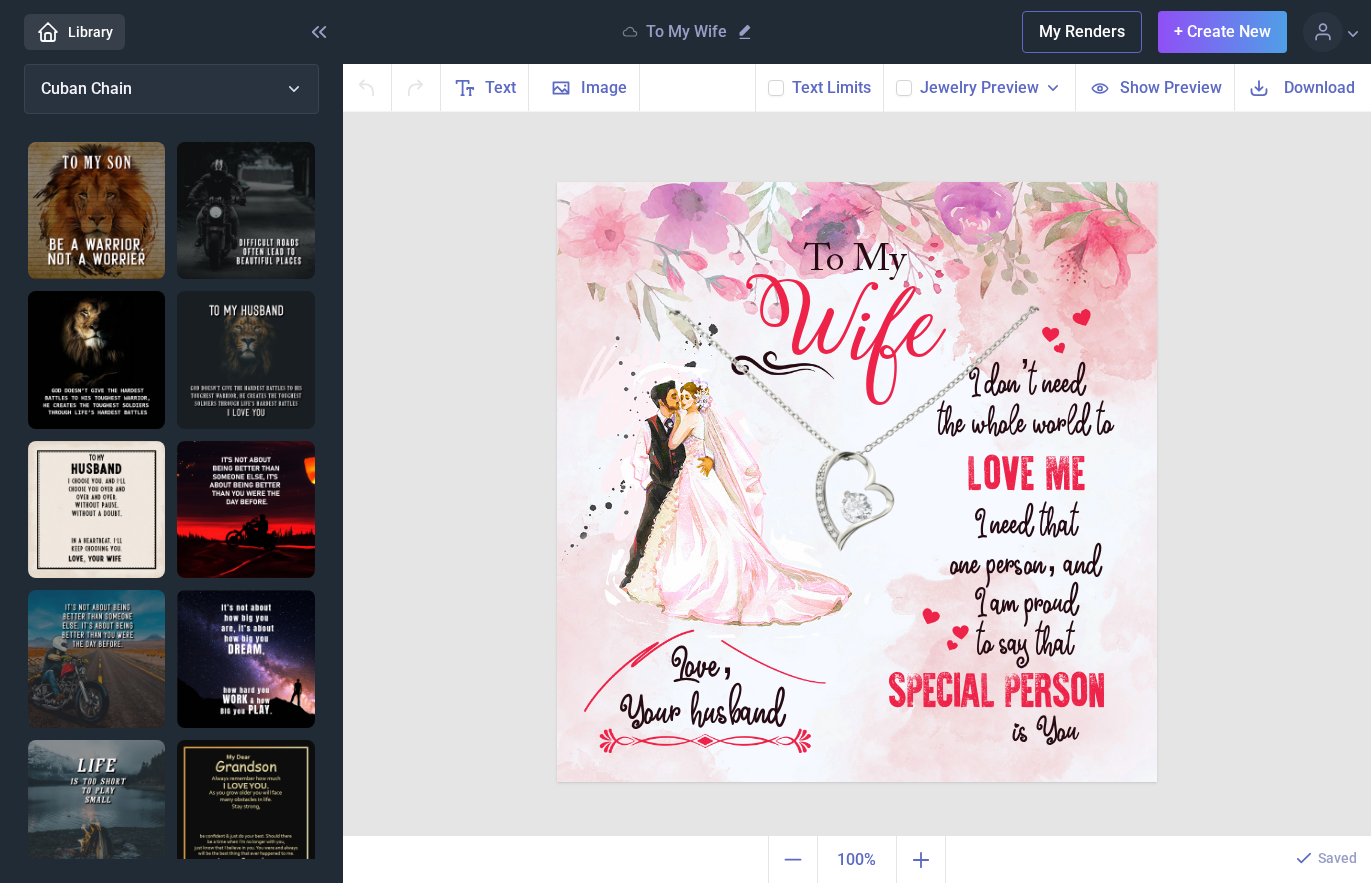 checkbox on "false" 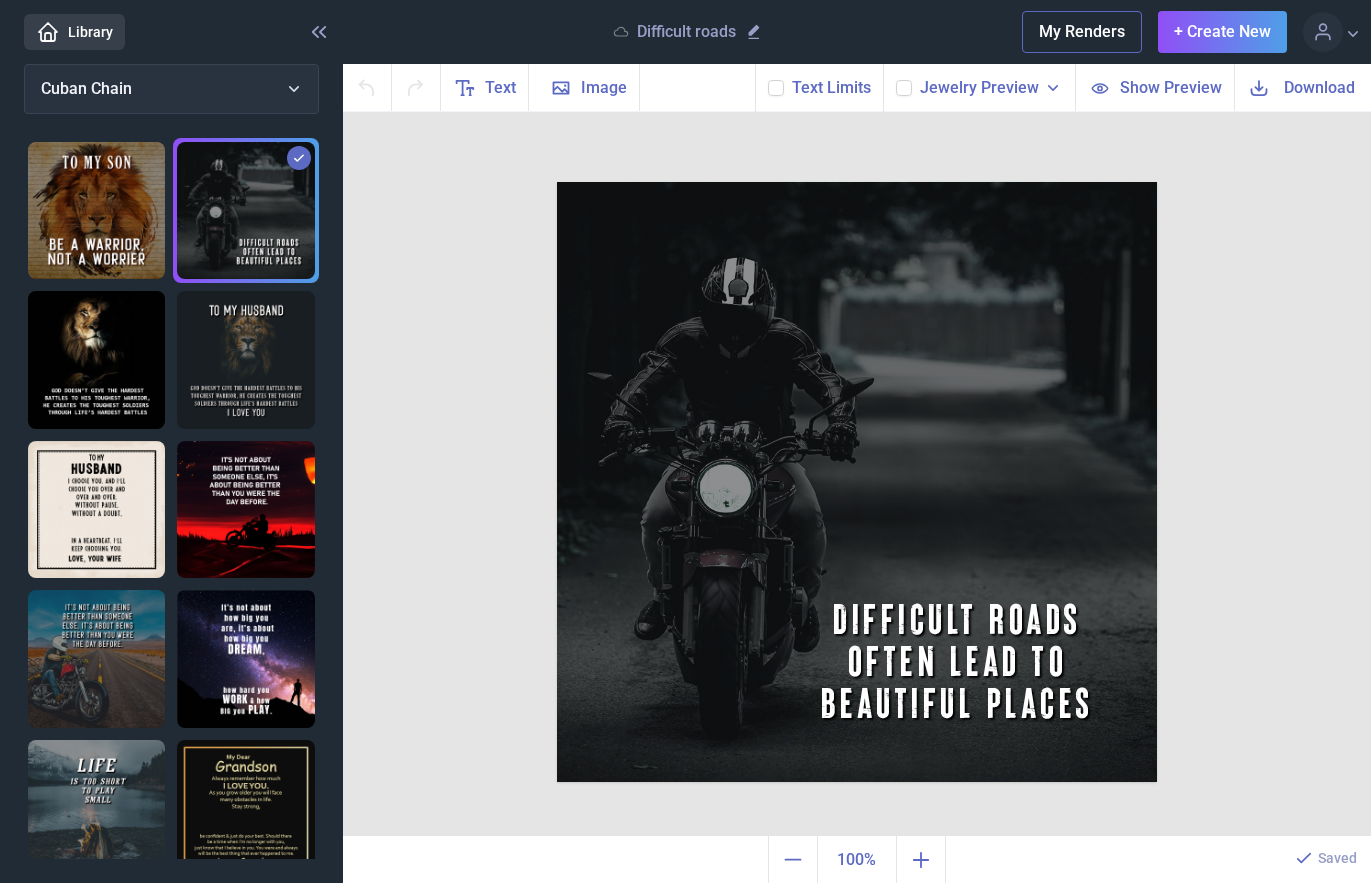 click 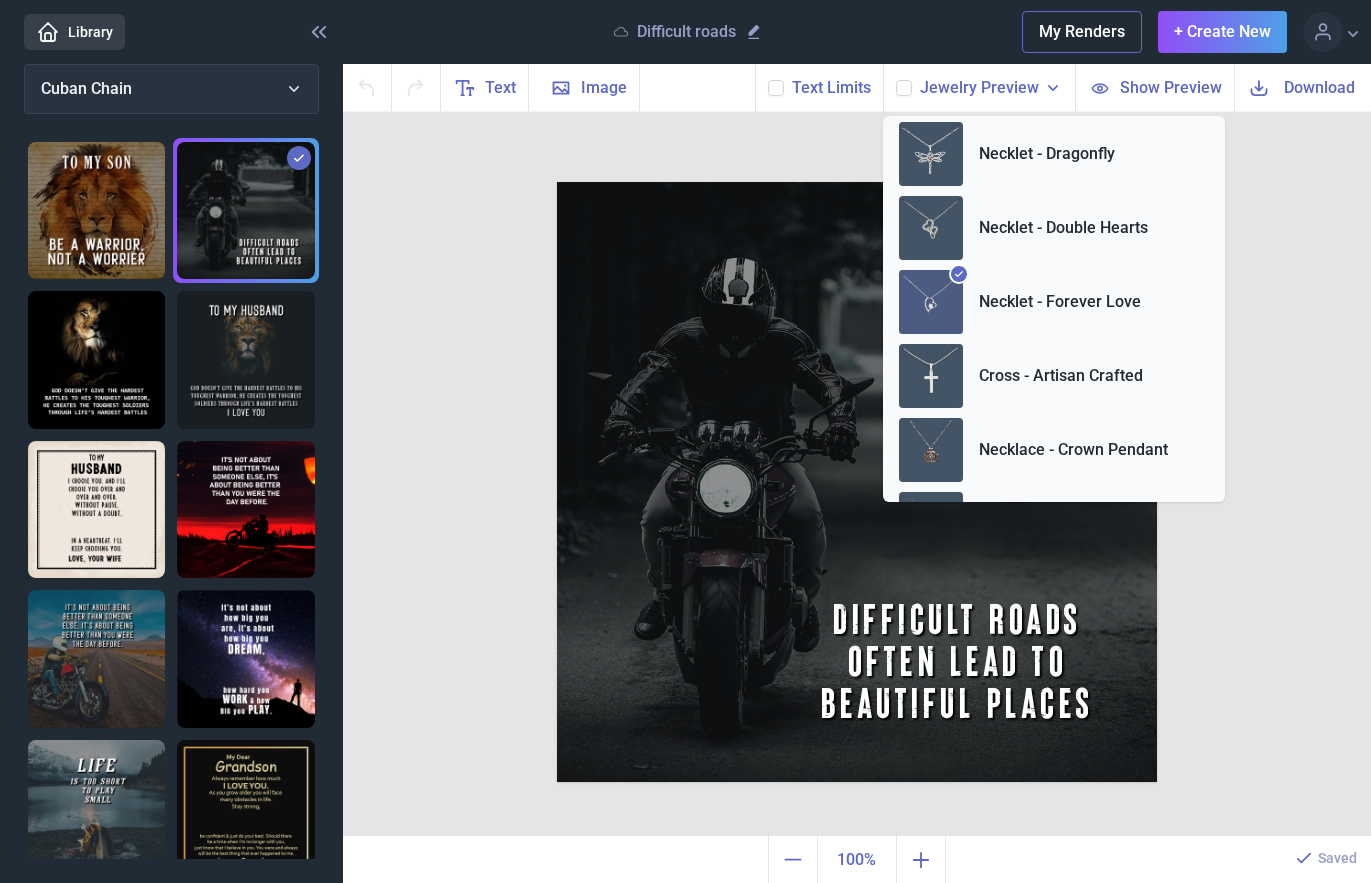 scroll, scrollTop: 0, scrollLeft: 0, axis: both 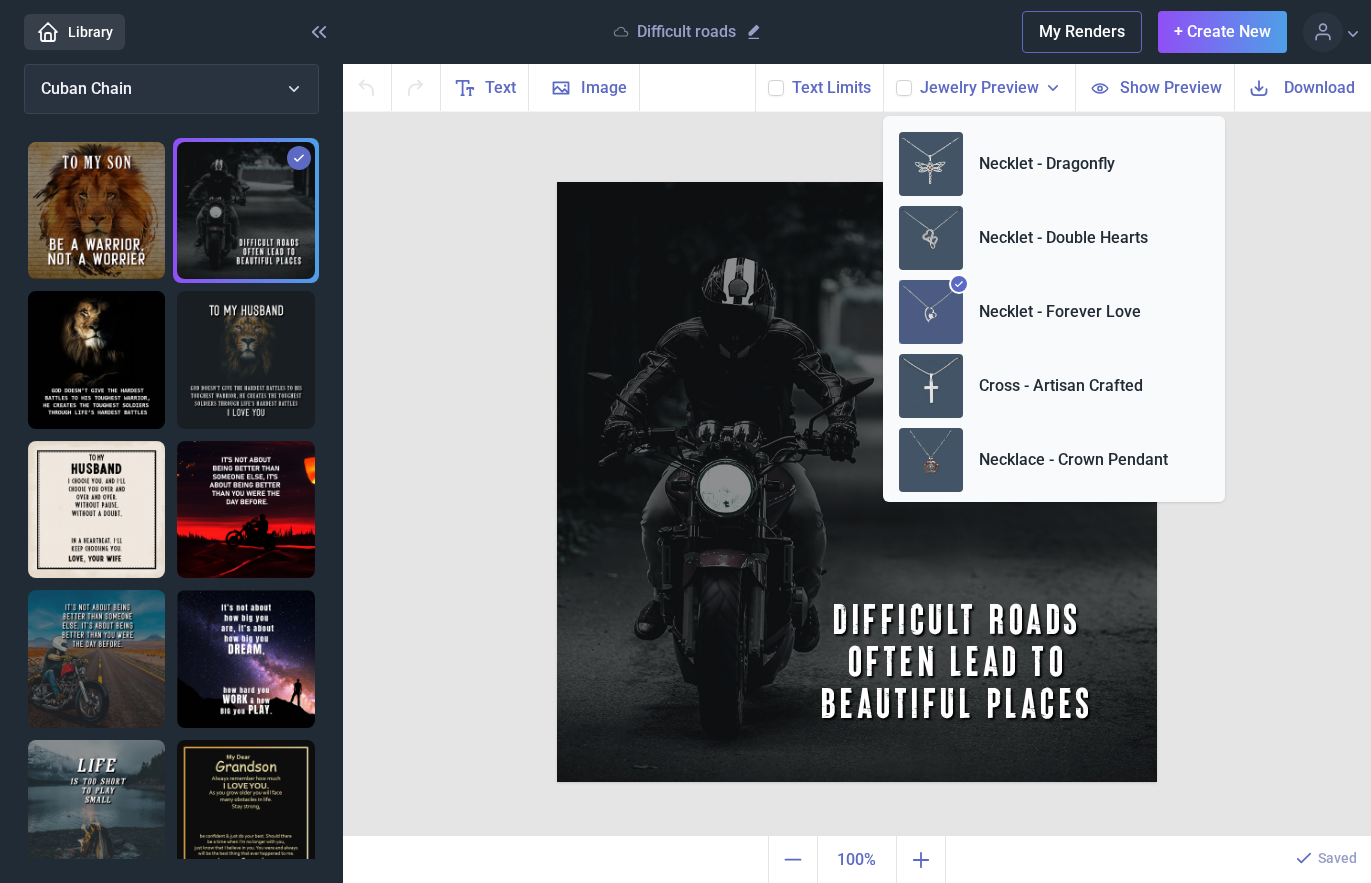 click 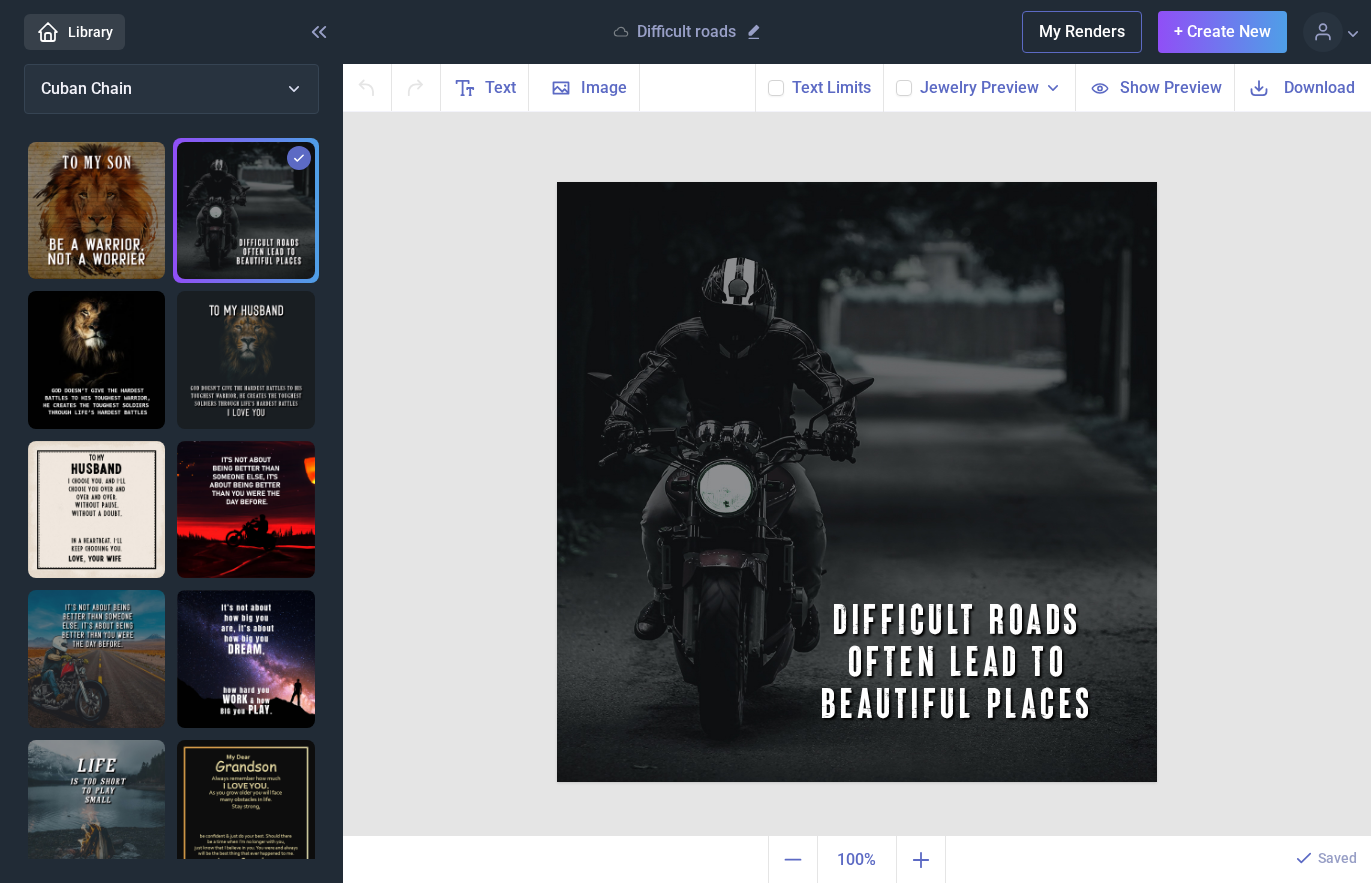 click on "Show Preview" at bounding box center (1171, 87) 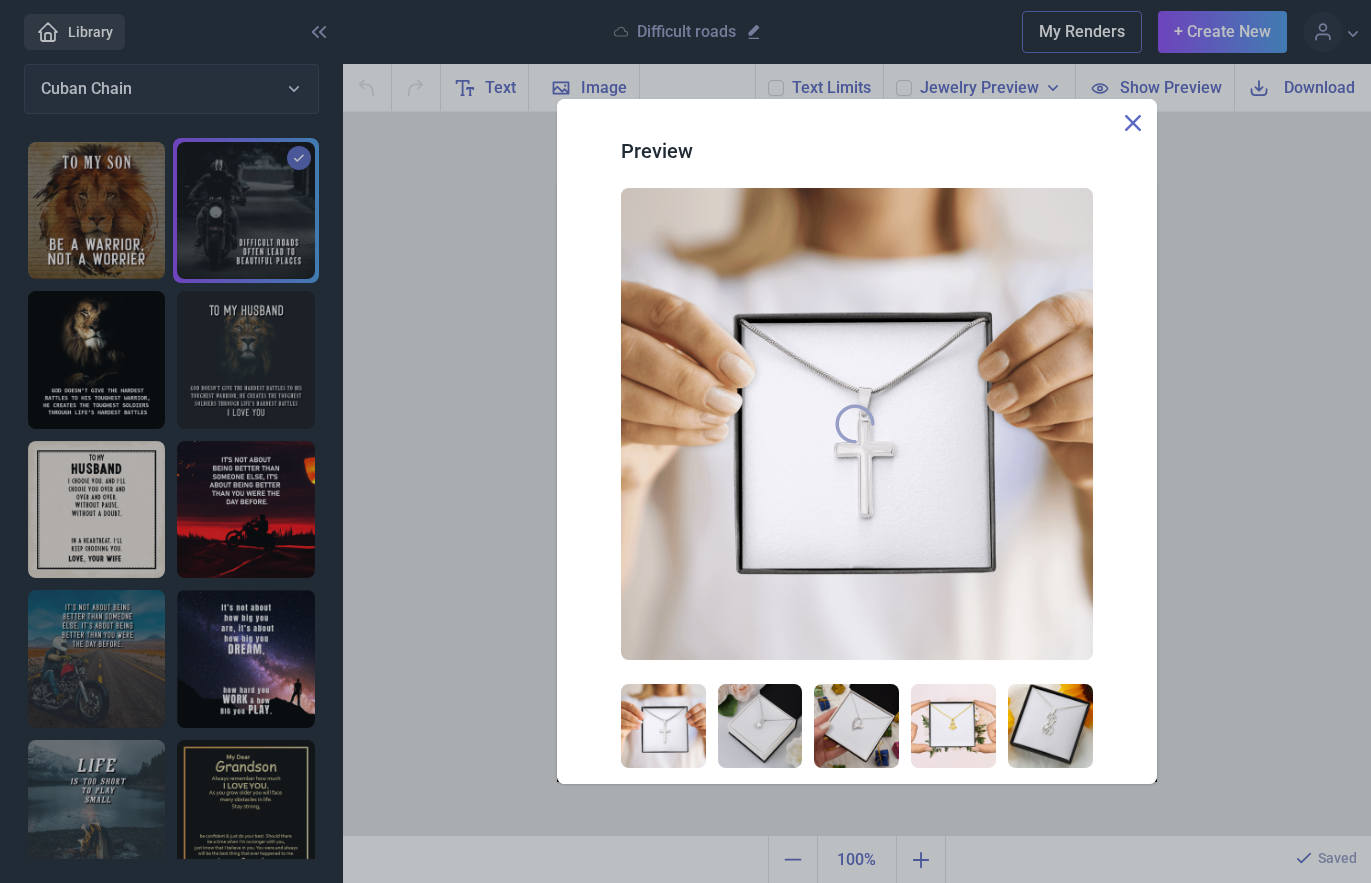 click 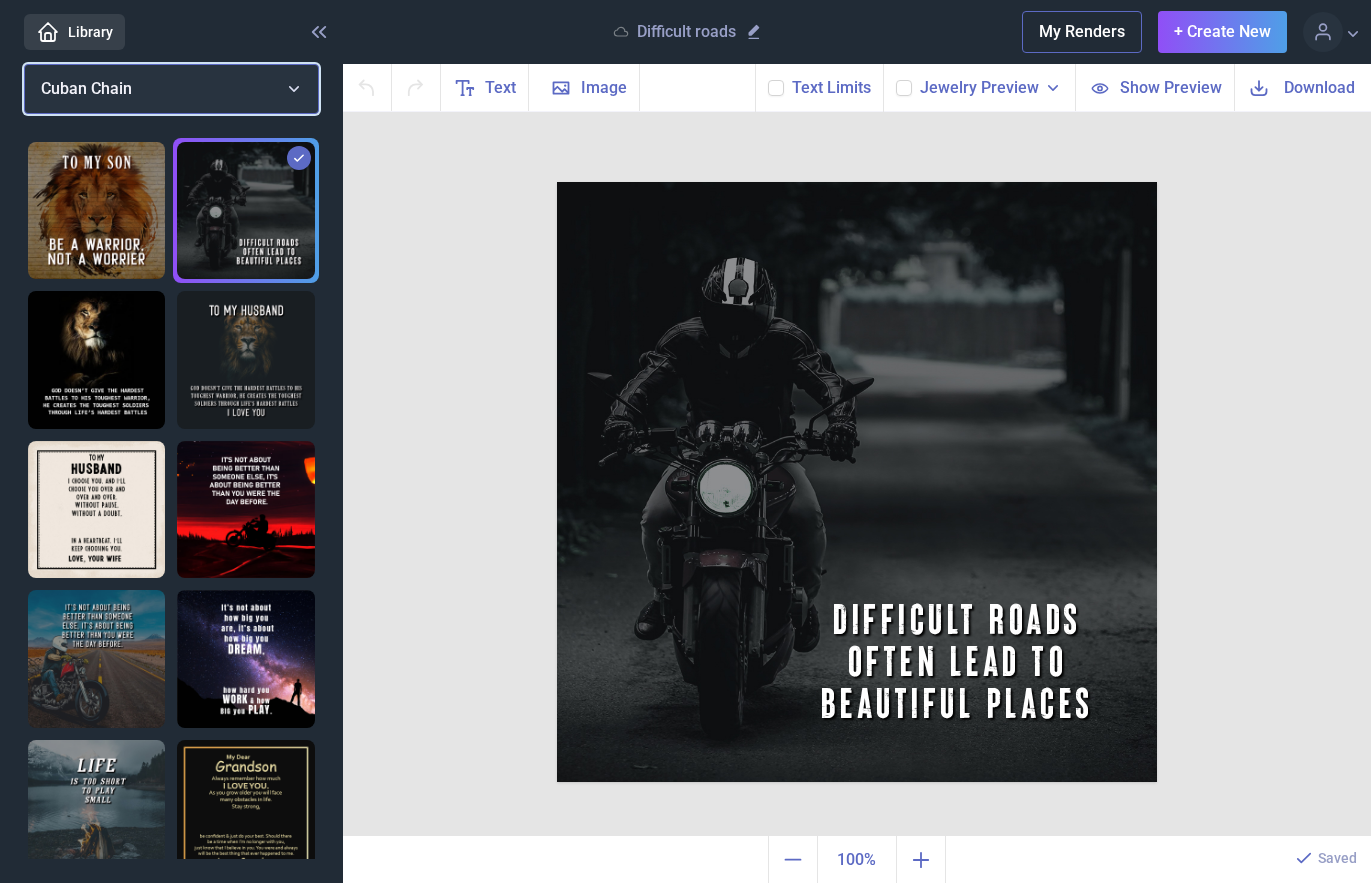click on "Cuban Chain" at bounding box center [171, 89] 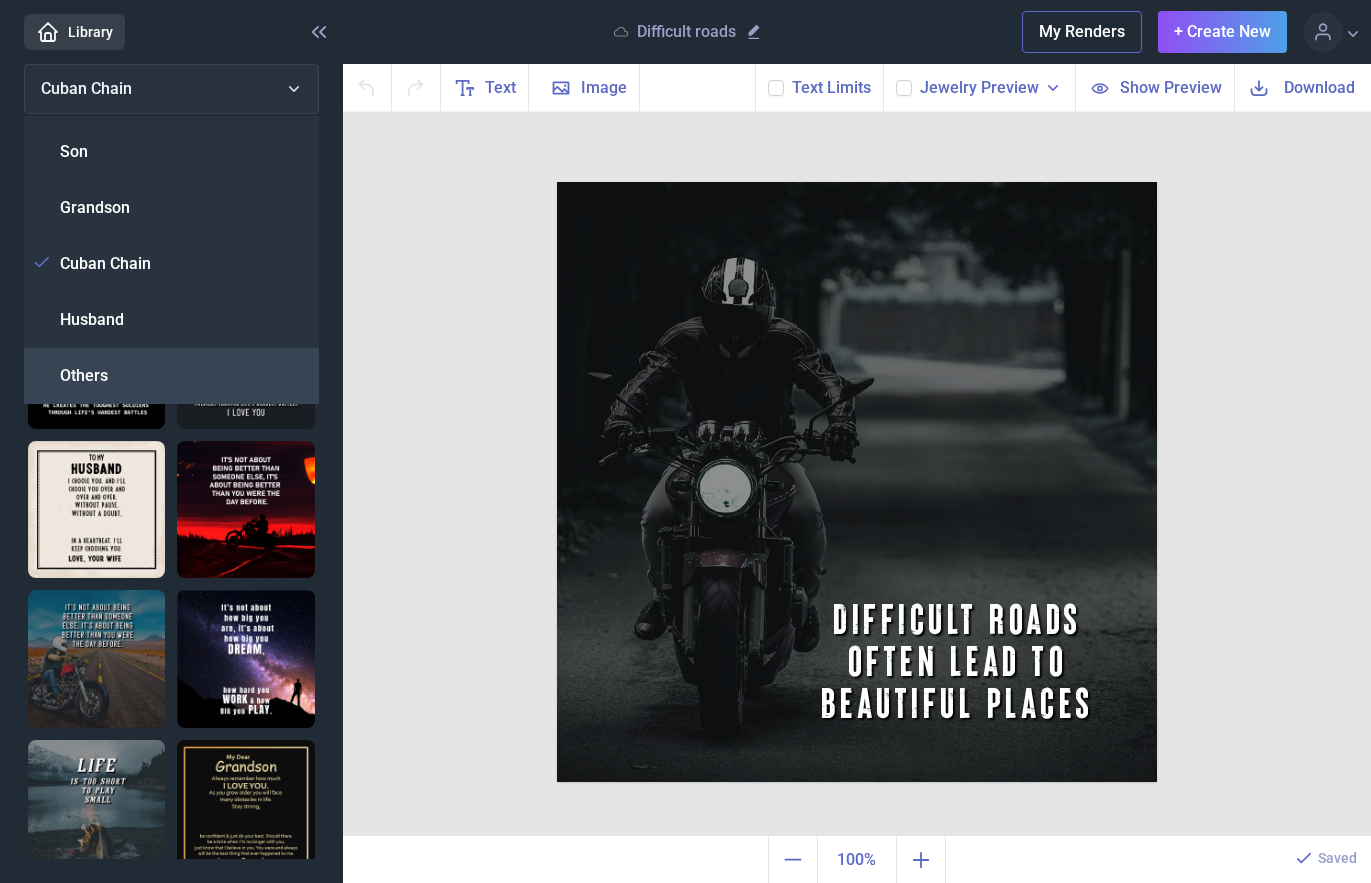 click on "Others" at bounding box center [171, 376] 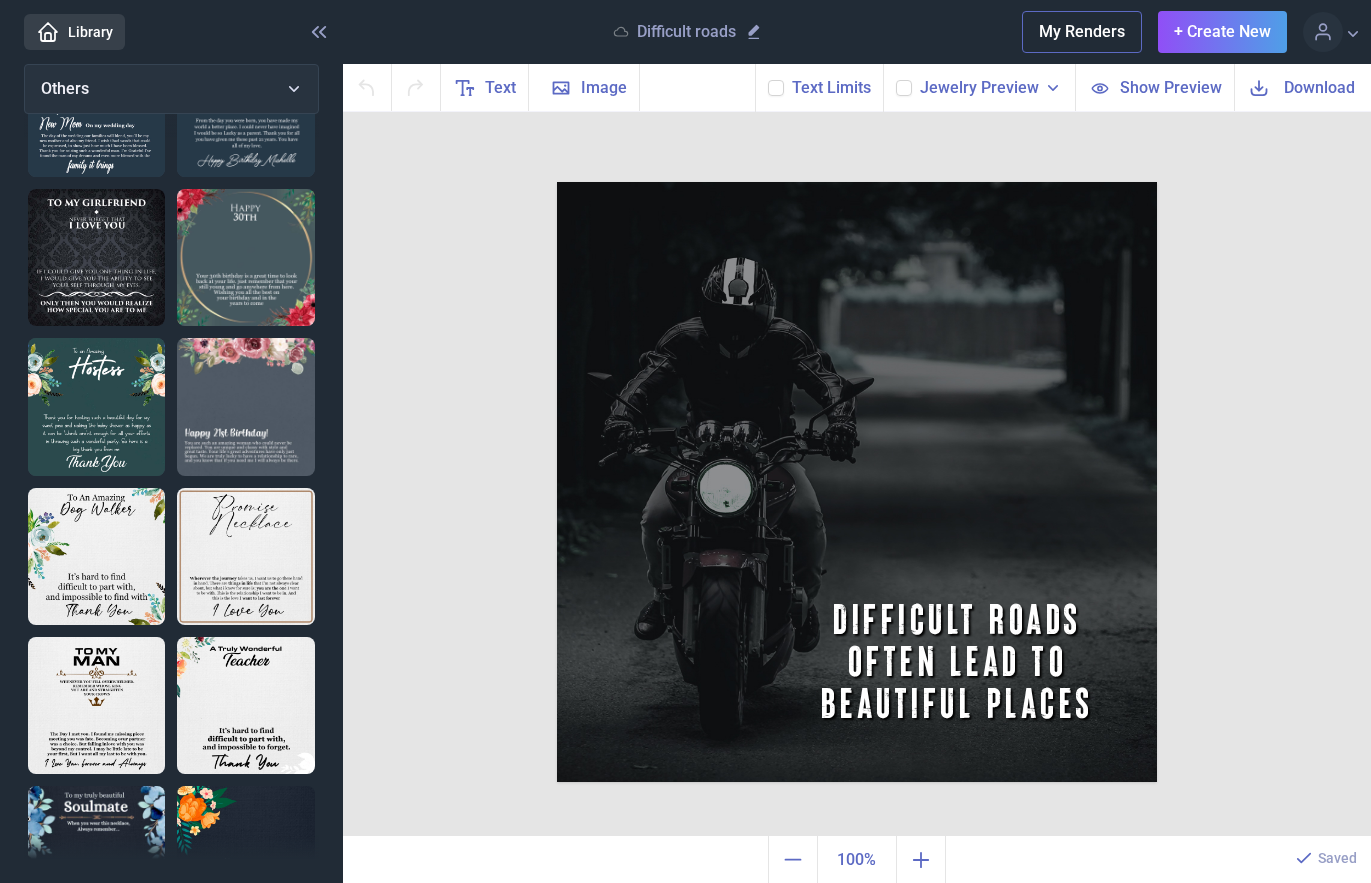 scroll, scrollTop: 0, scrollLeft: 0, axis: both 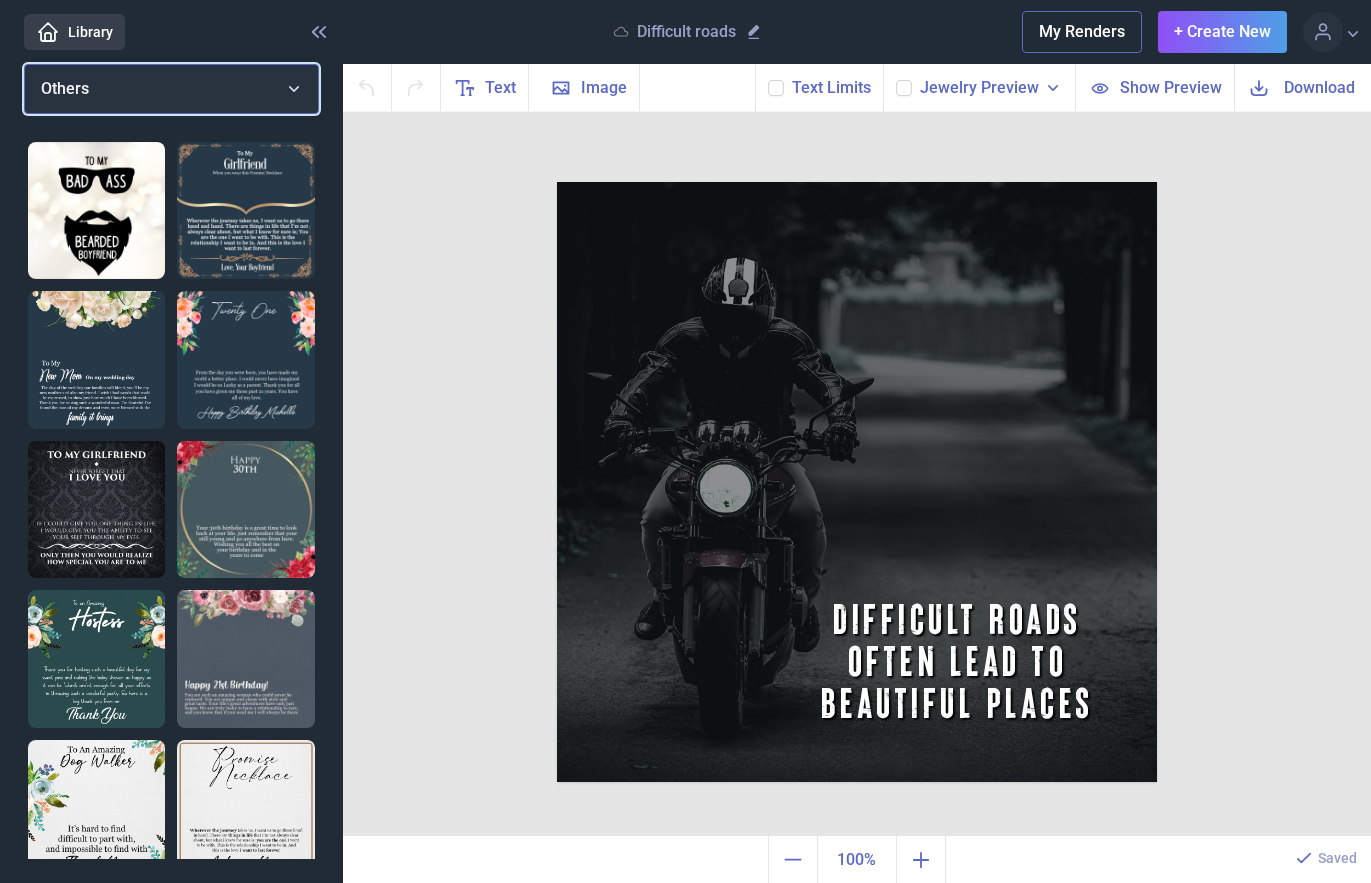 click on "Others" at bounding box center [171, 89] 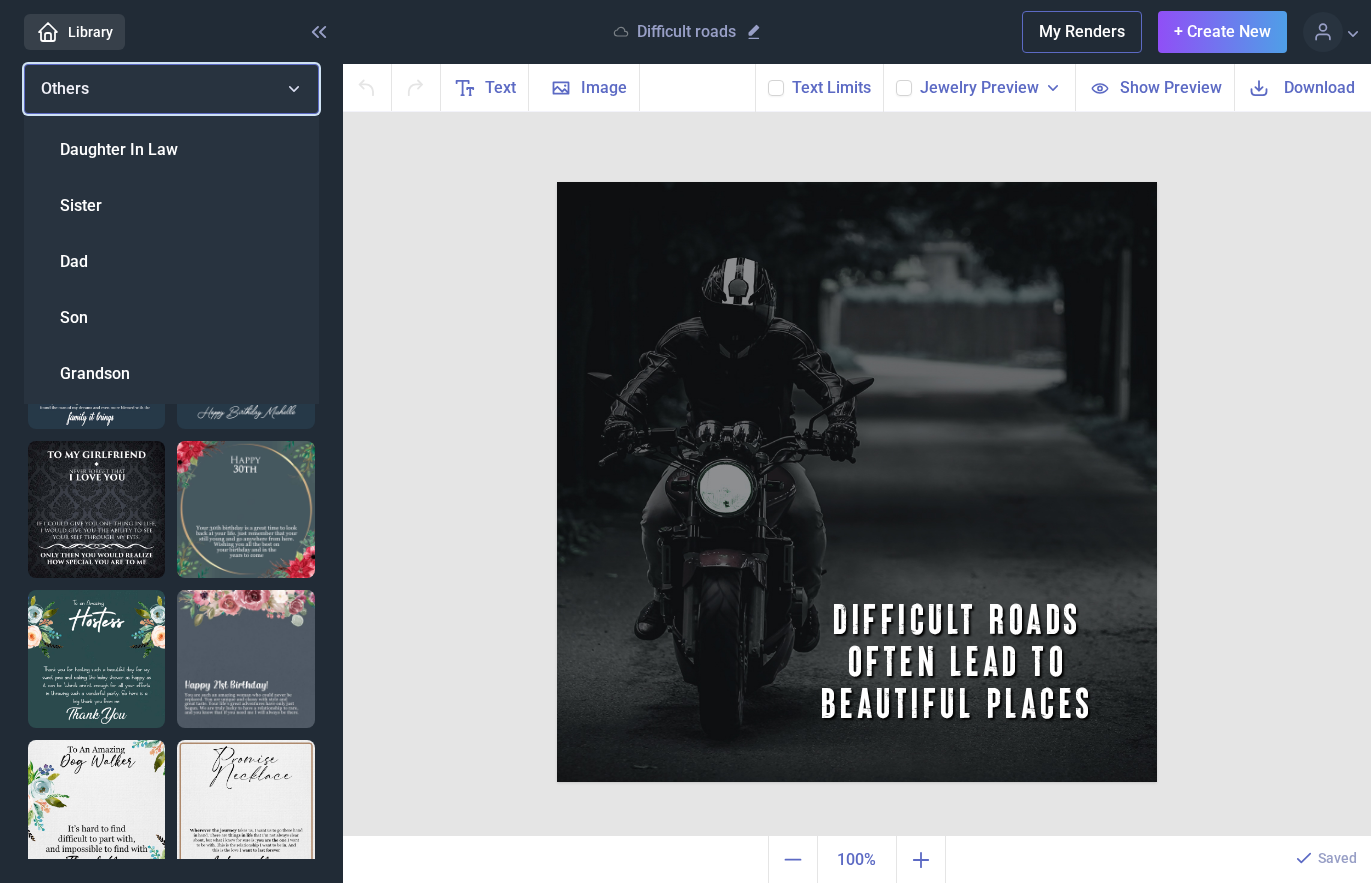 scroll, scrollTop: 0, scrollLeft: 0, axis: both 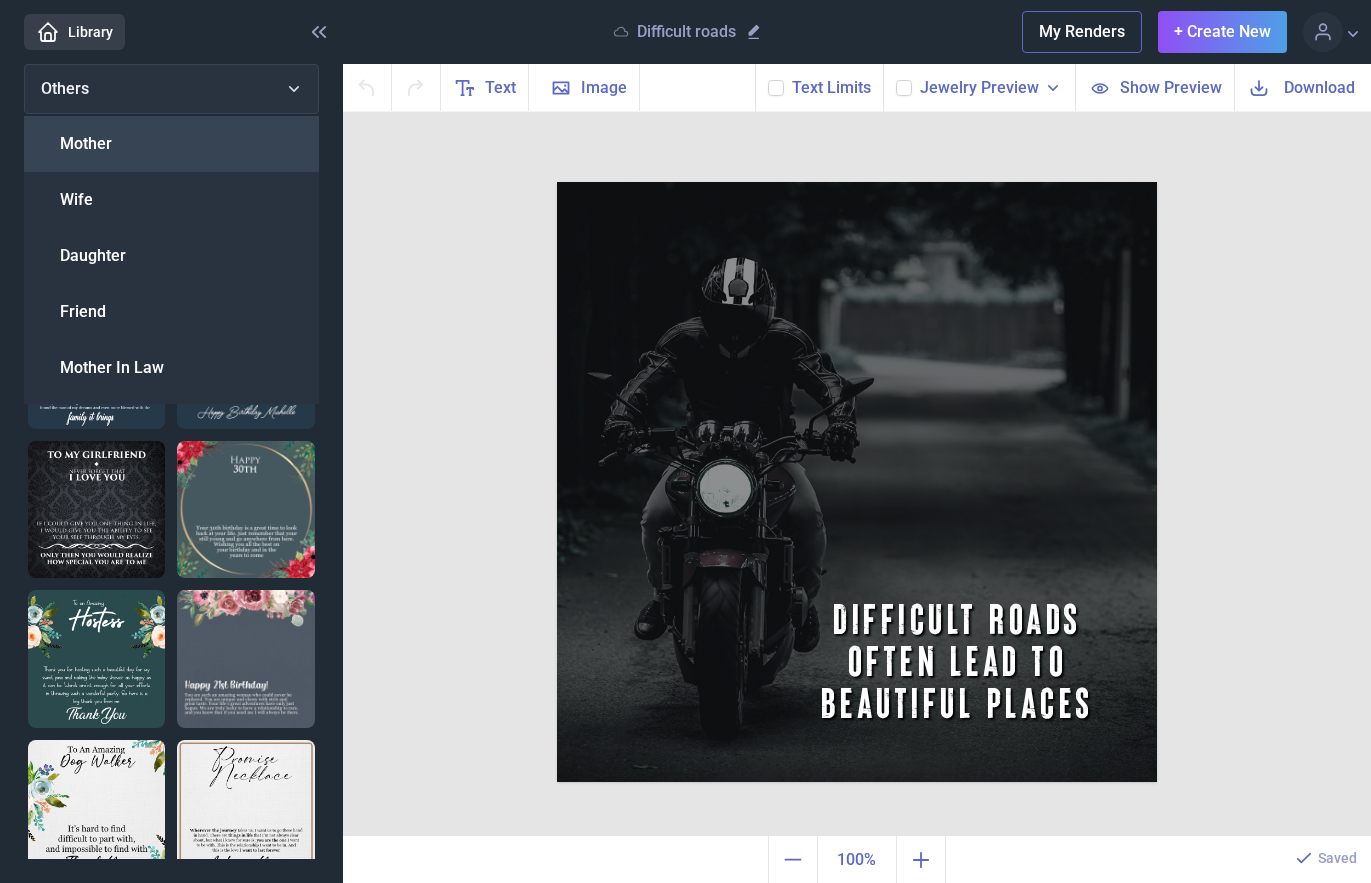 click on "Mother" at bounding box center (86, 144) 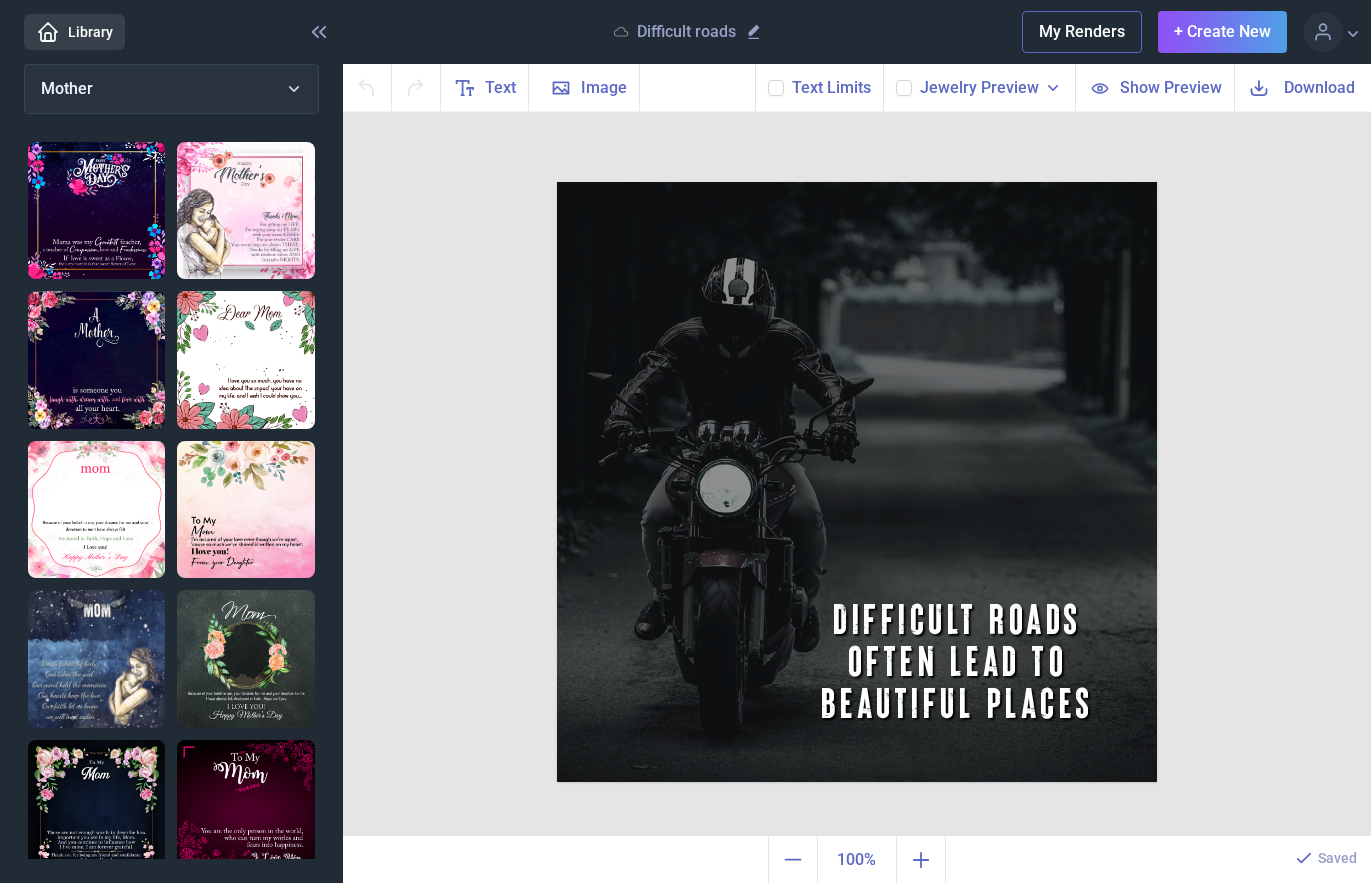 click on "Difficult roads often lead to beautiful places           Duplicate     Delete       Backwards   >   Forward" at bounding box center [857, 474] 